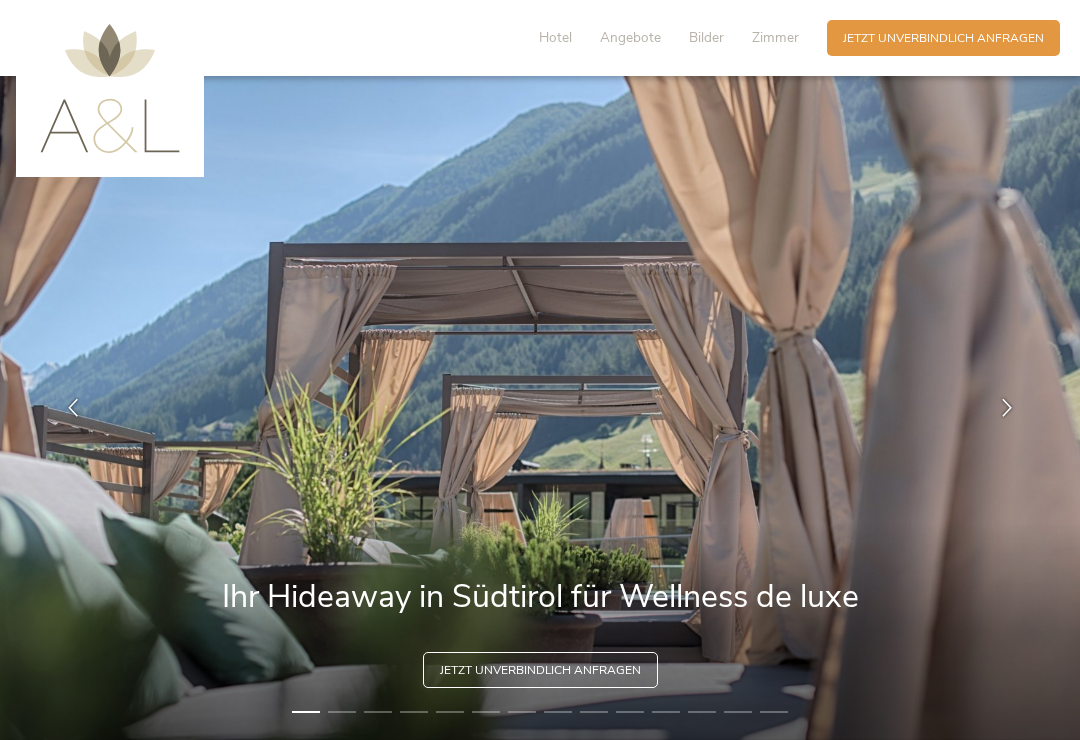 scroll, scrollTop: 0, scrollLeft: 0, axis: both 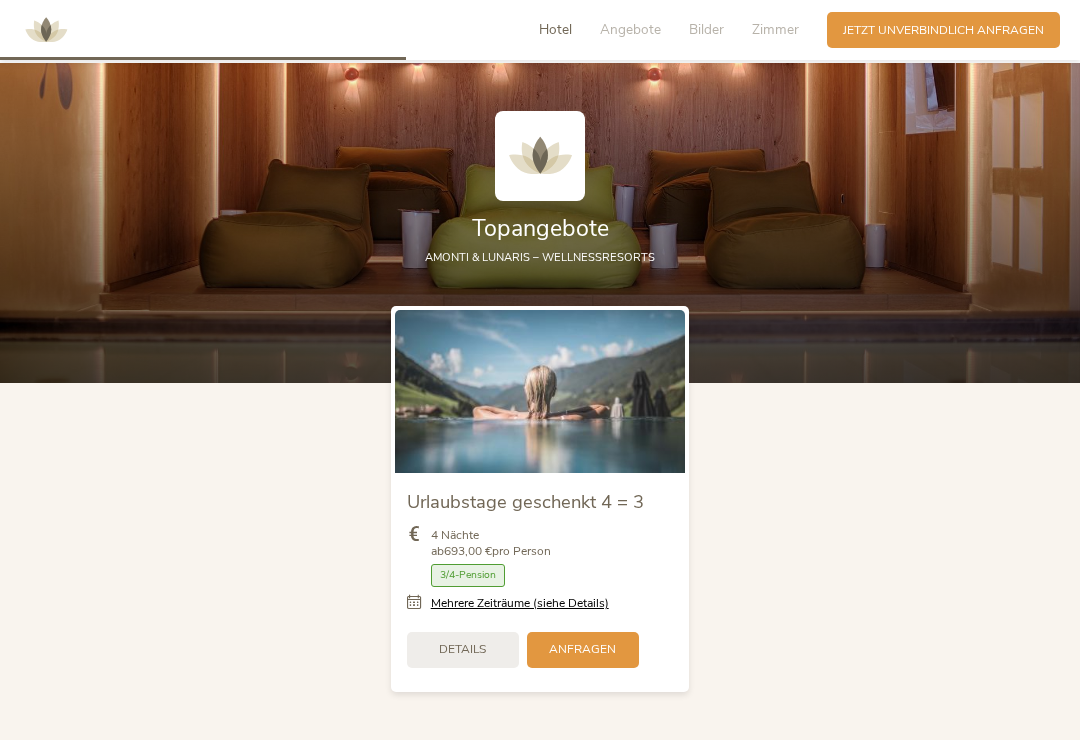 click on "Topangebote" at bounding box center [540, 228] 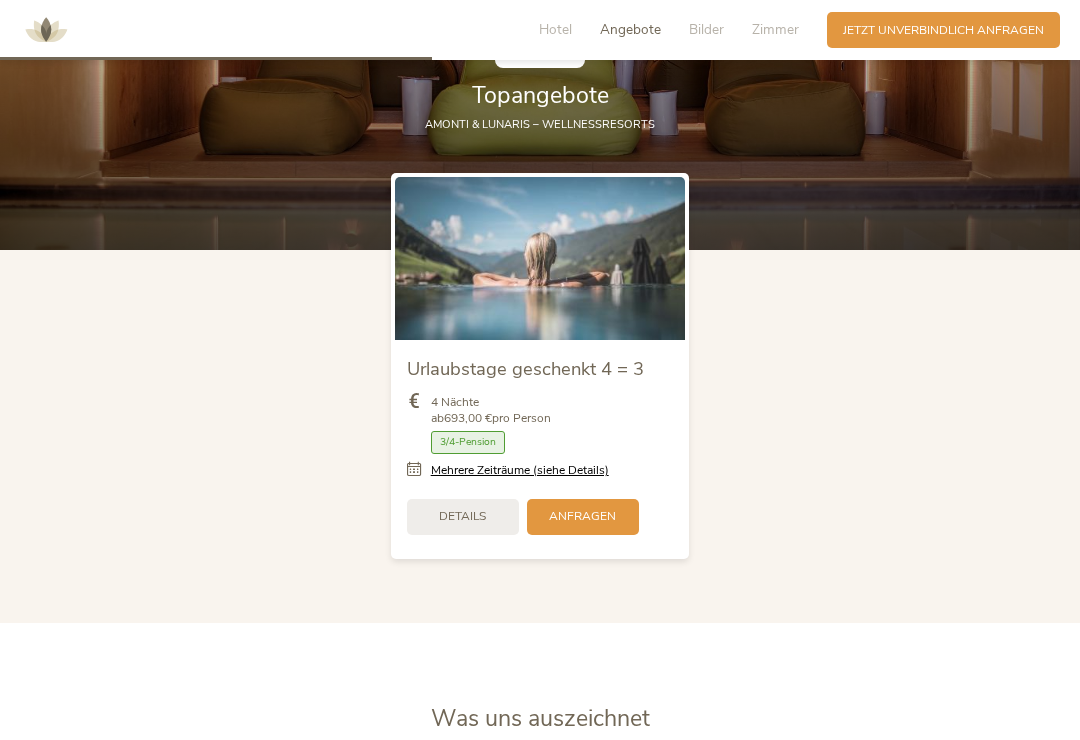 scroll, scrollTop: 2048, scrollLeft: 0, axis: vertical 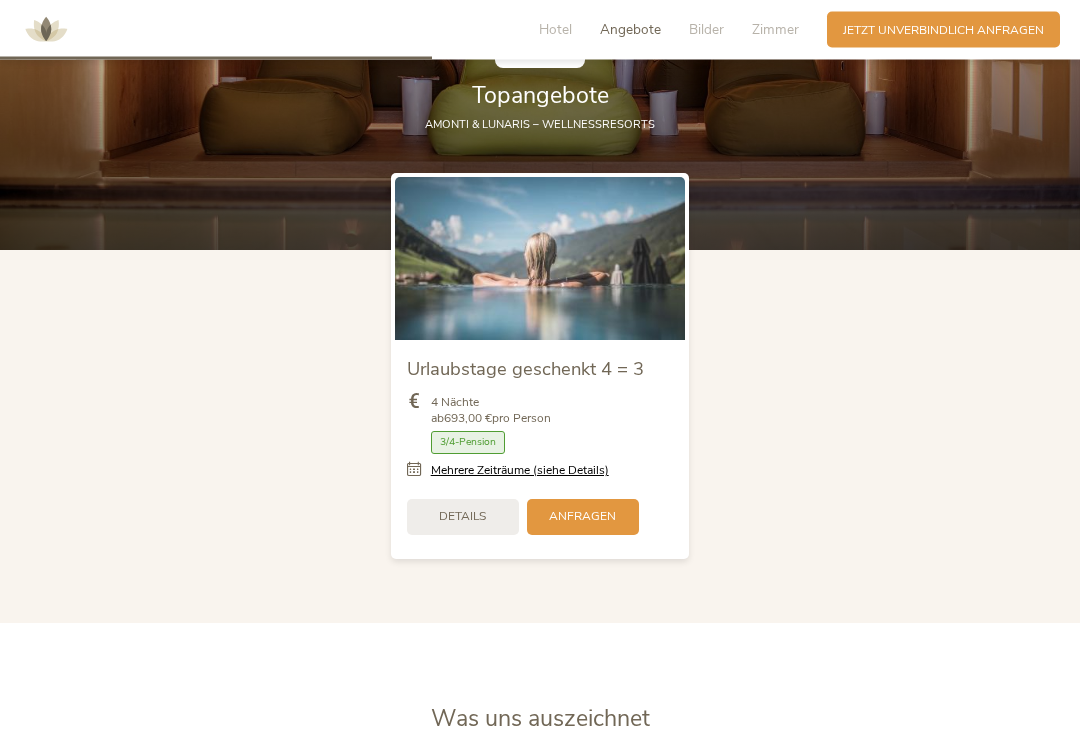 click at bounding box center (540, 259) 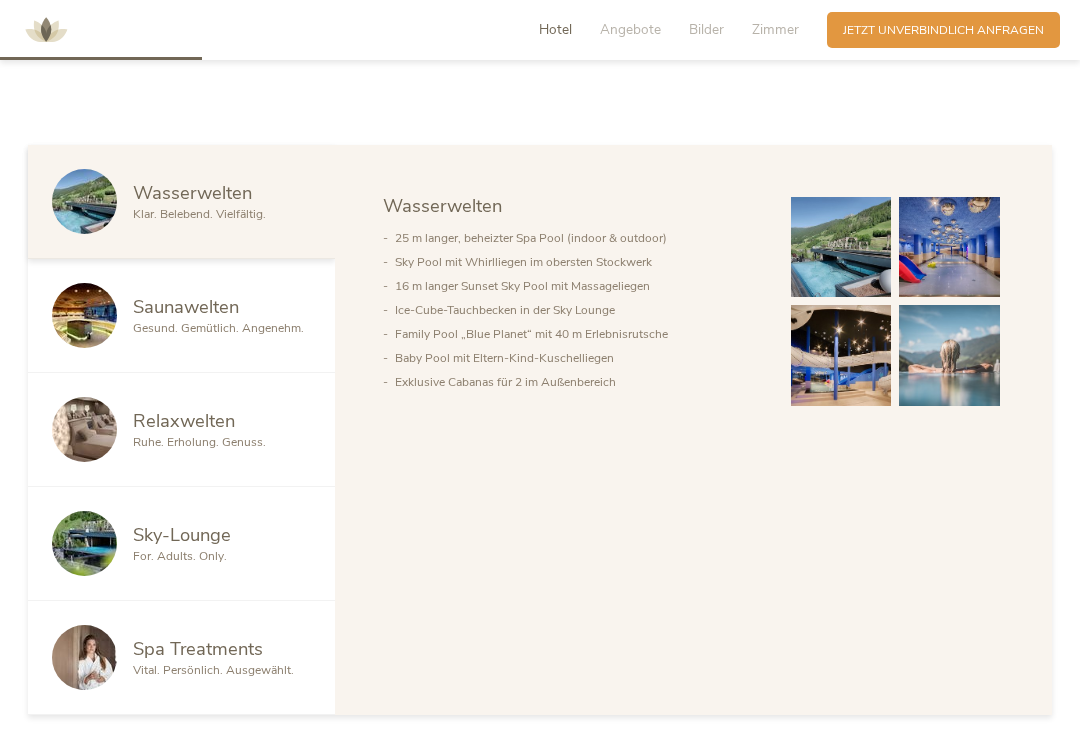 scroll, scrollTop: 957, scrollLeft: 0, axis: vertical 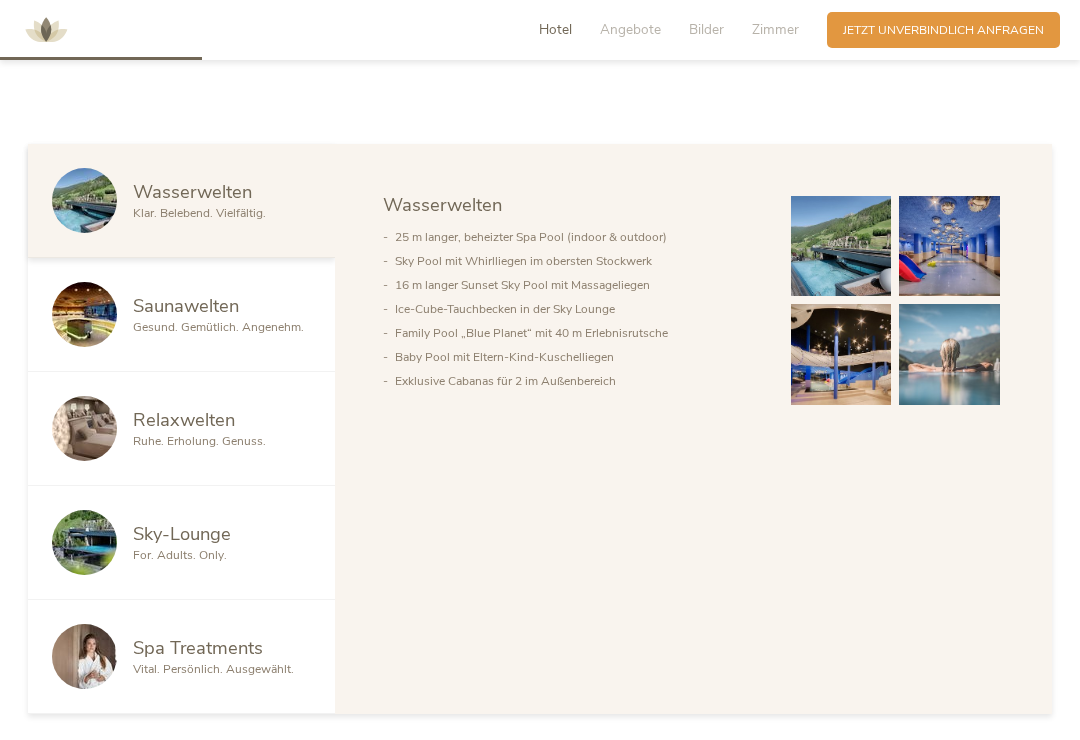 click at bounding box center (84, 200) 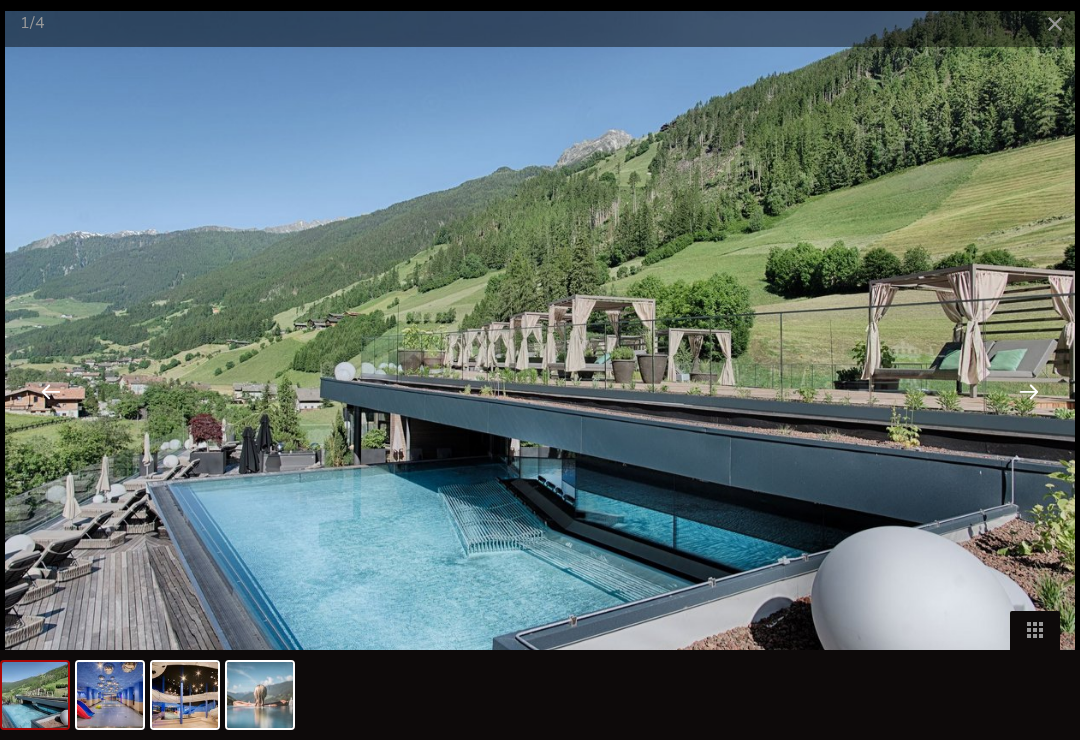 click at bounding box center [1029, 391] 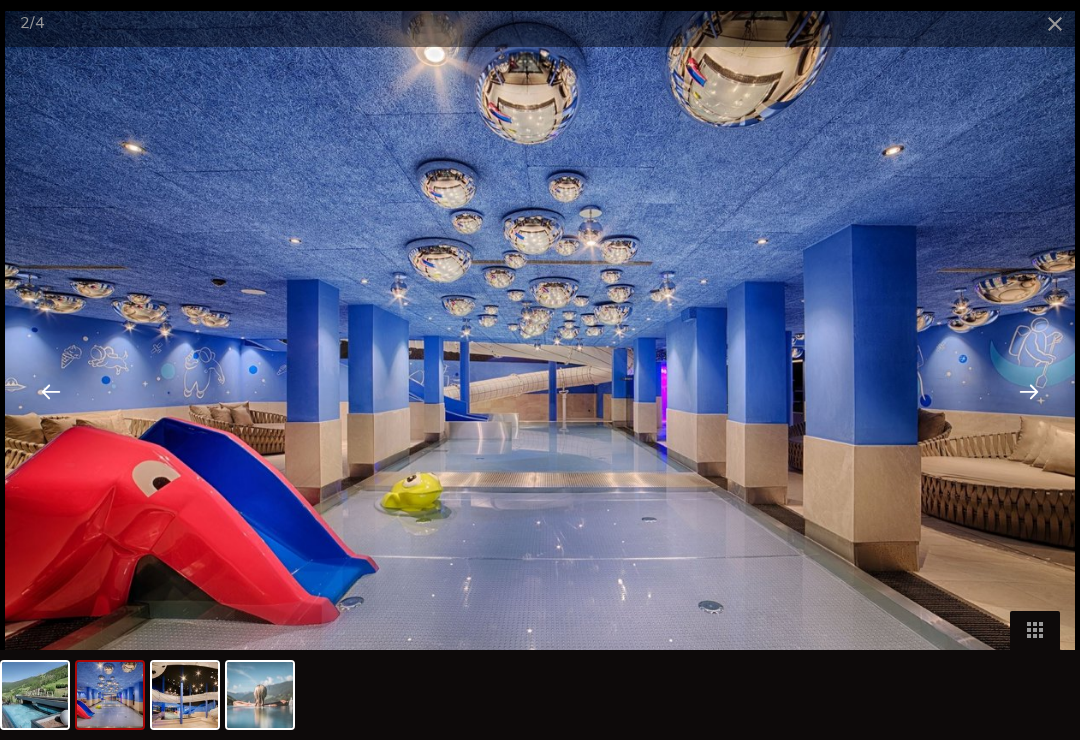 click at bounding box center (1029, 391) 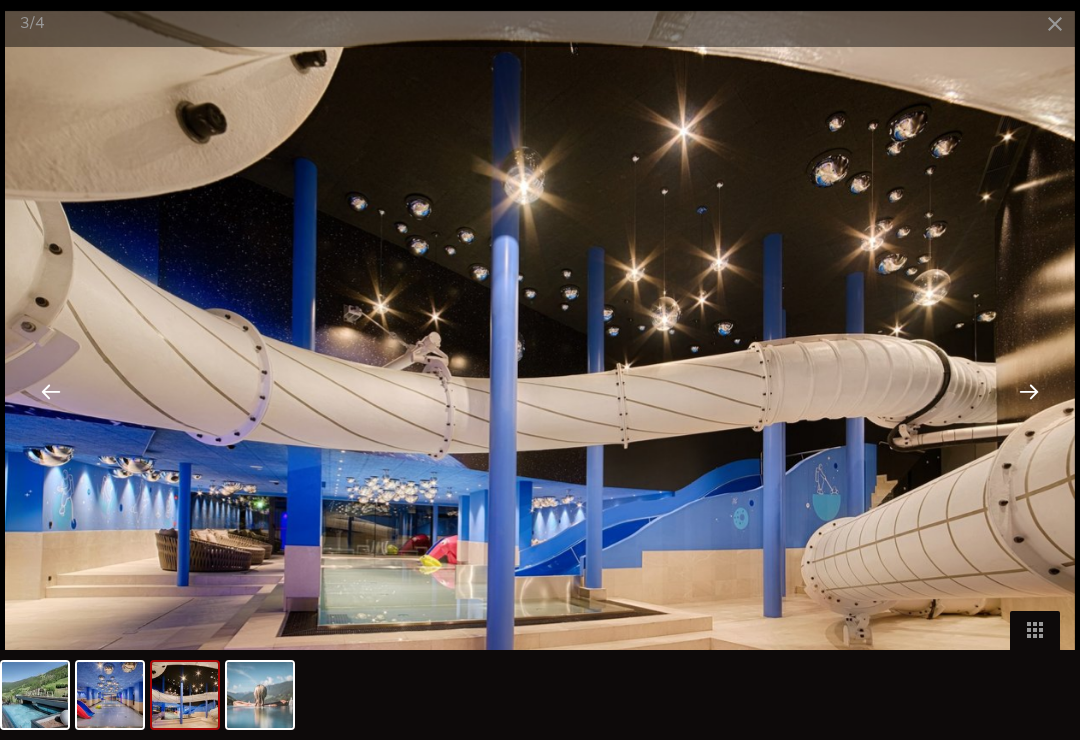 click at bounding box center (1029, 391) 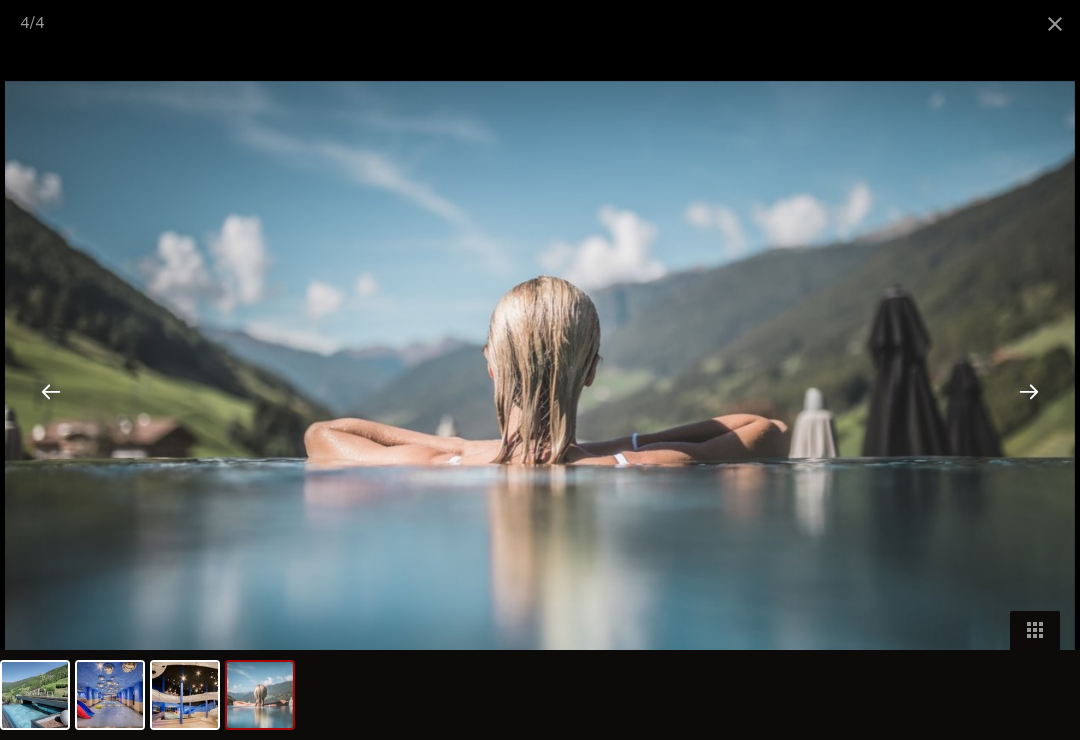 click at bounding box center [1029, 391] 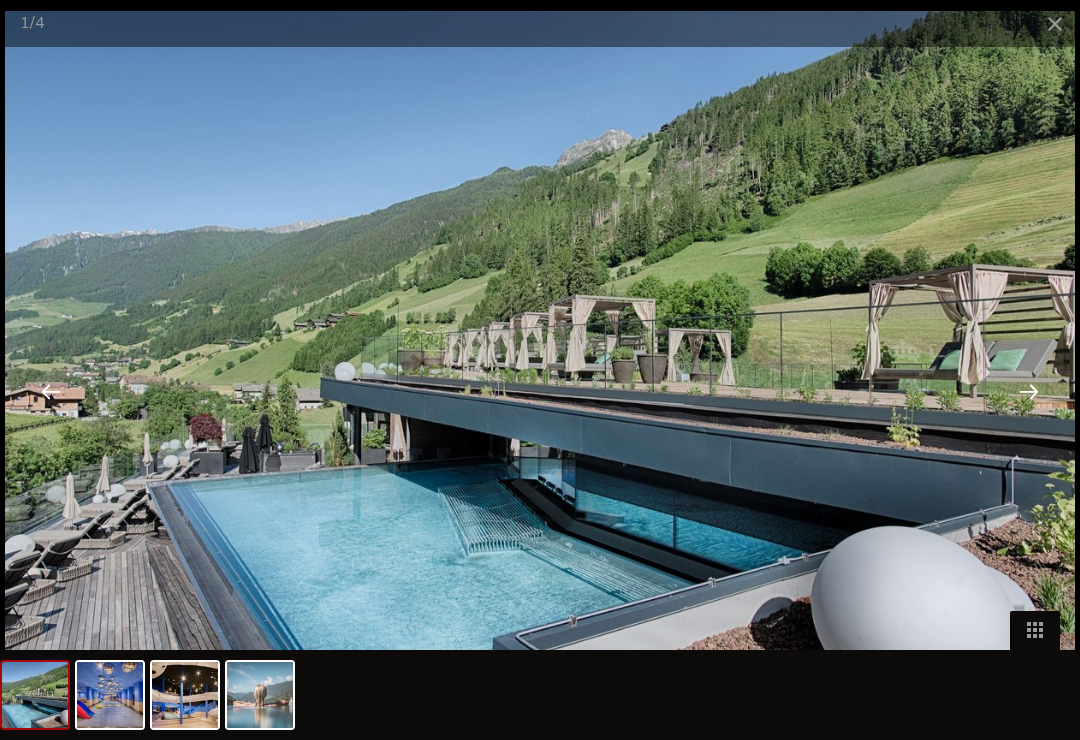 click at bounding box center [1029, 391] 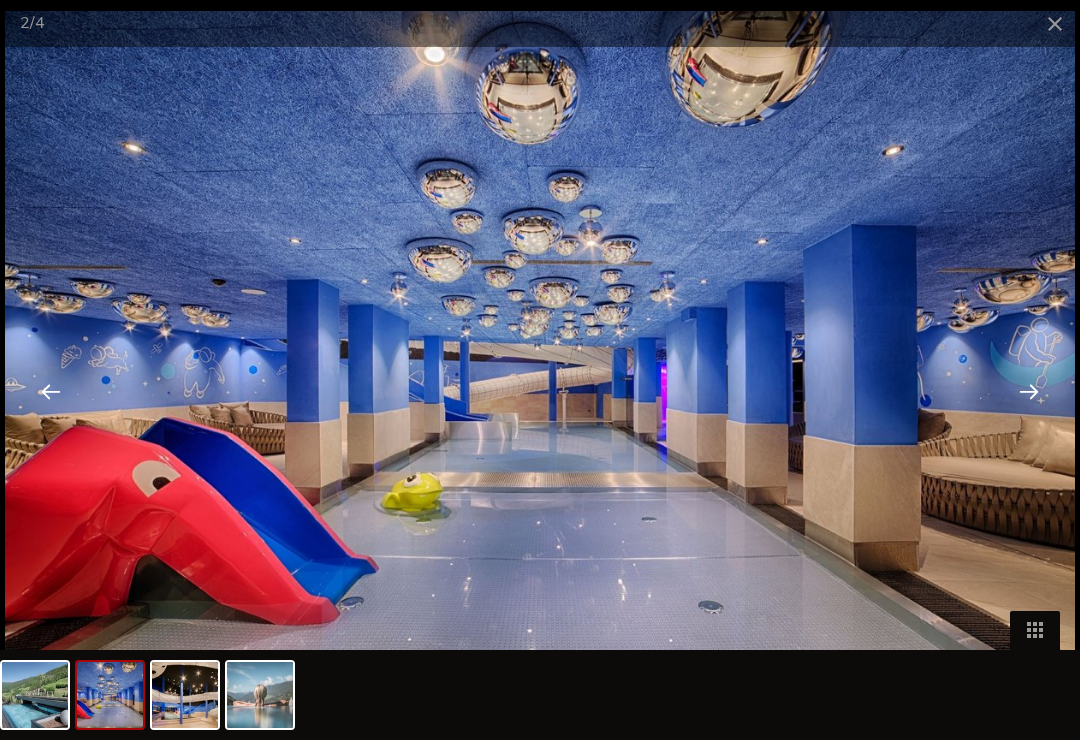 click at bounding box center (1029, 391) 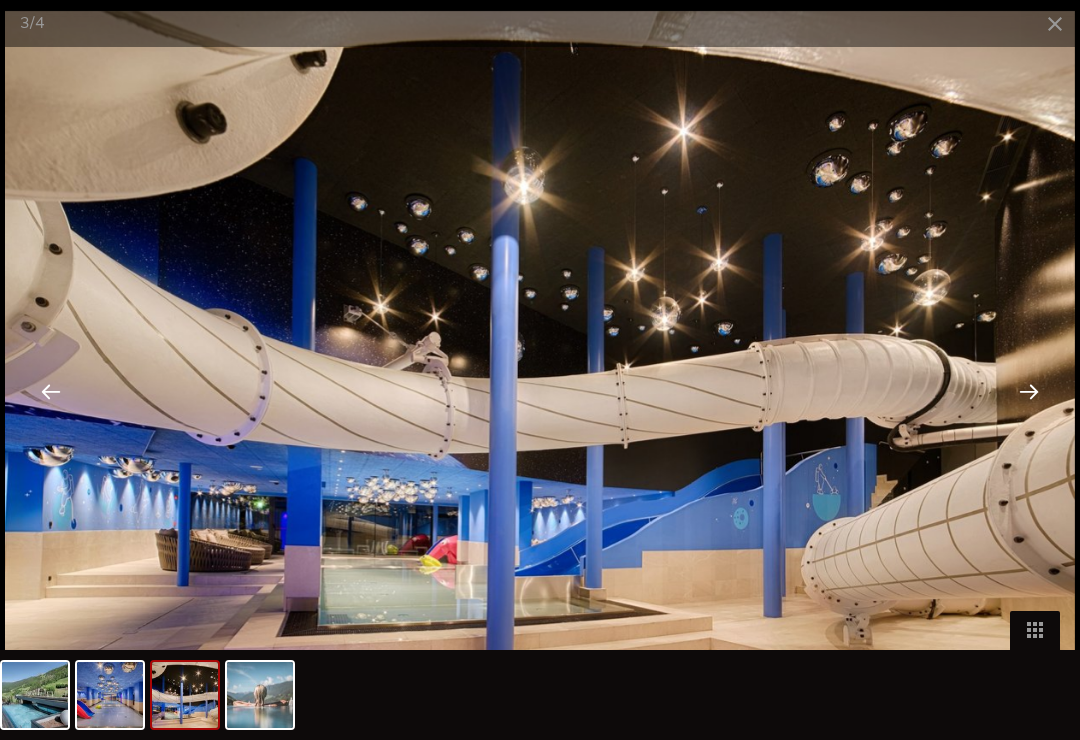 click at bounding box center [1029, 391] 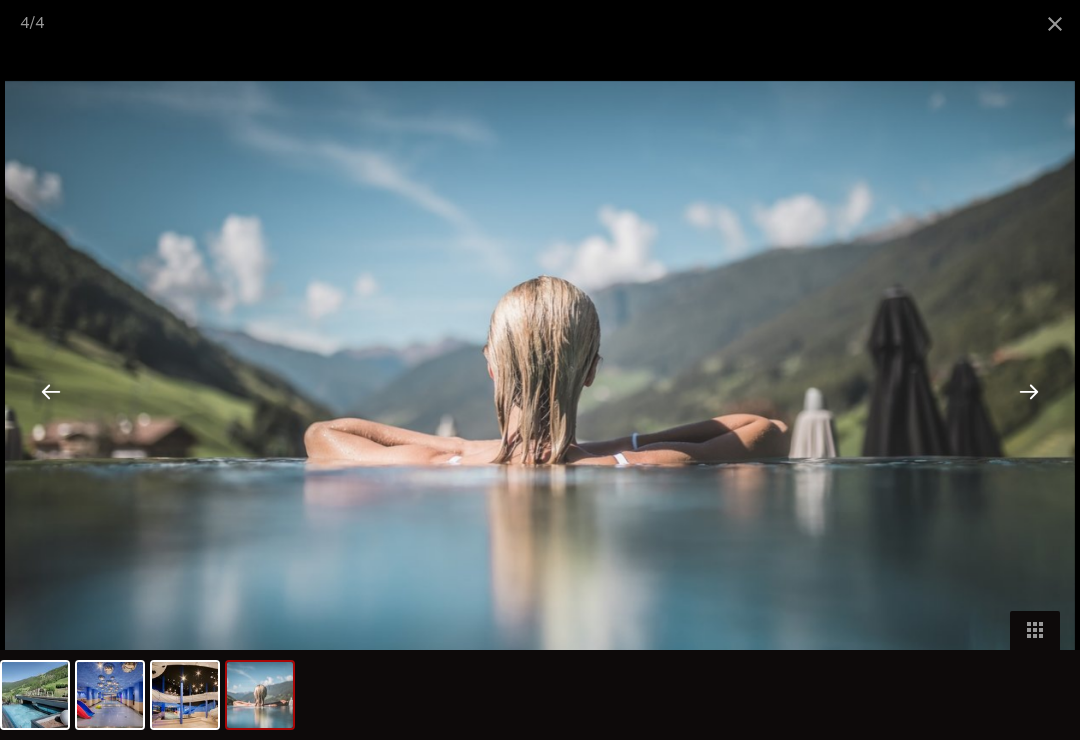 click at bounding box center (1029, 391) 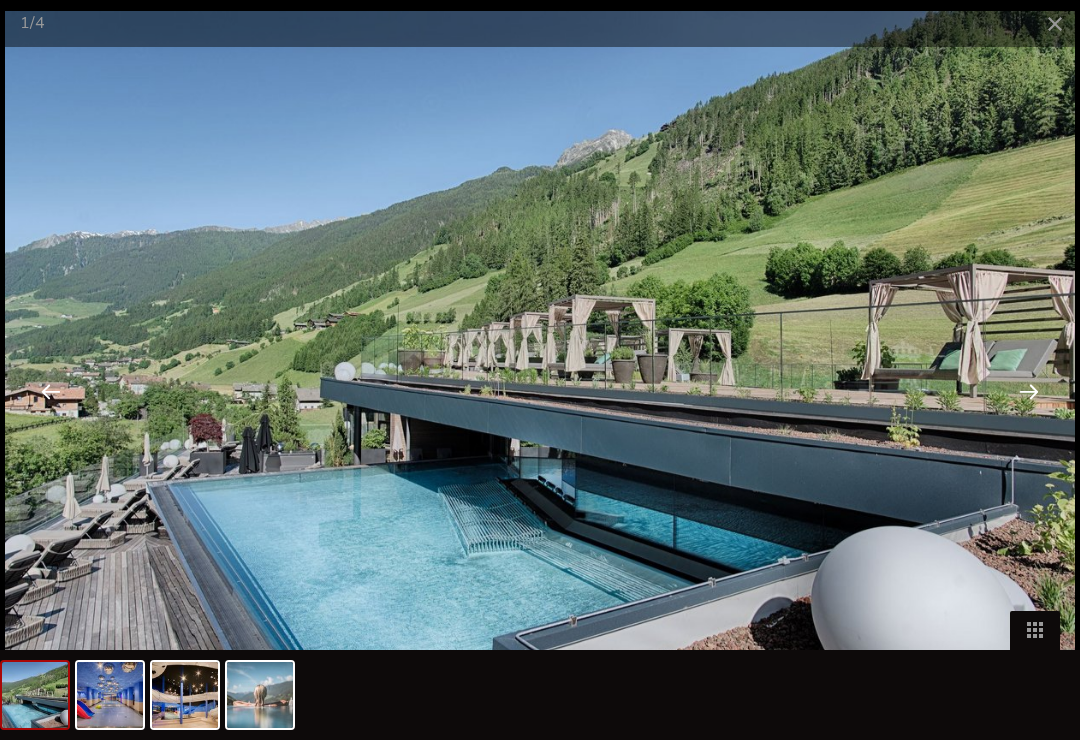 click at bounding box center (1029, 391) 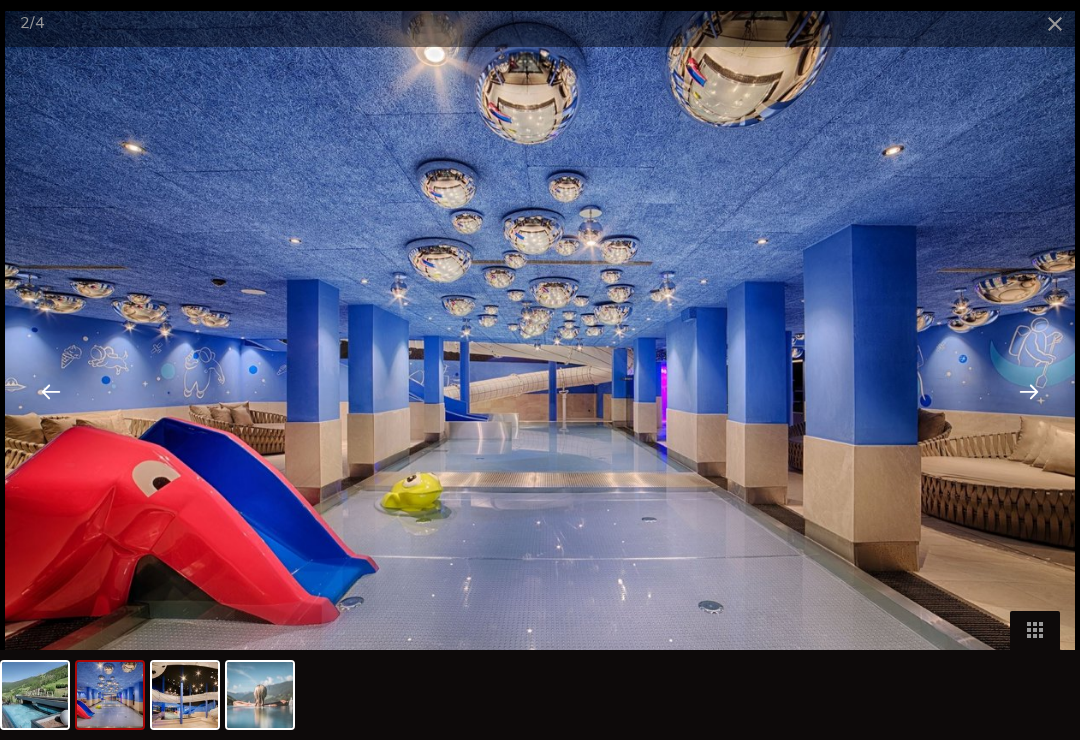 click at bounding box center [1029, 391] 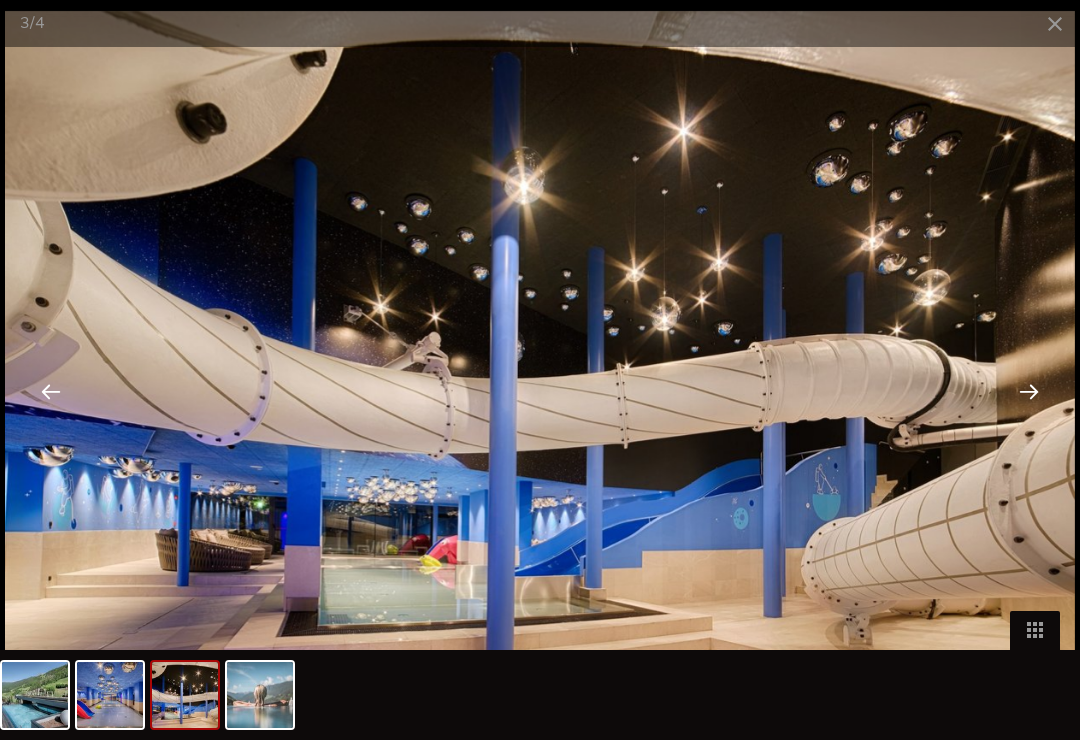 click at bounding box center [1029, 391] 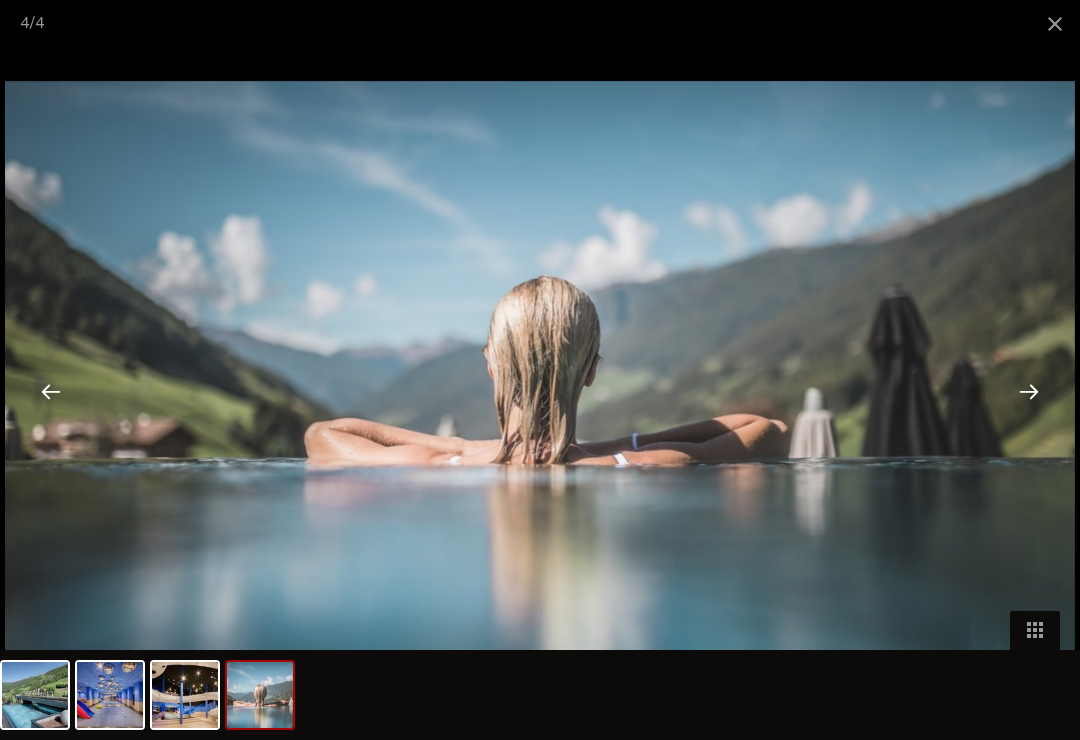 click at bounding box center [1055, 23] 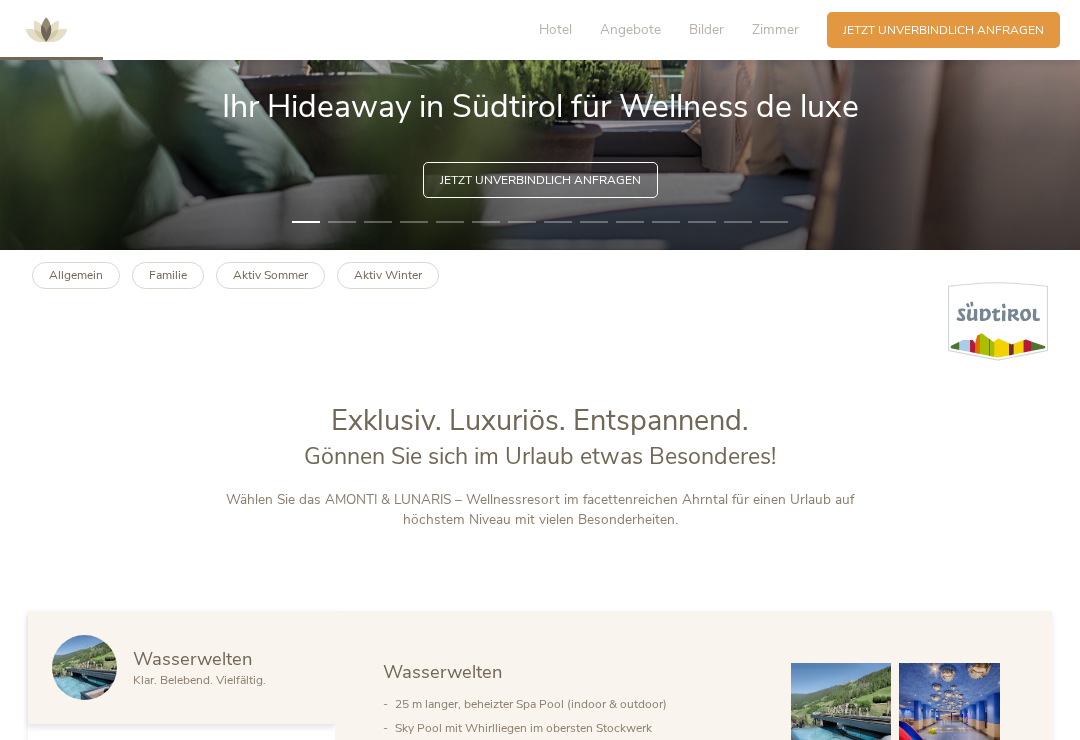 scroll, scrollTop: 491, scrollLeft: 0, axis: vertical 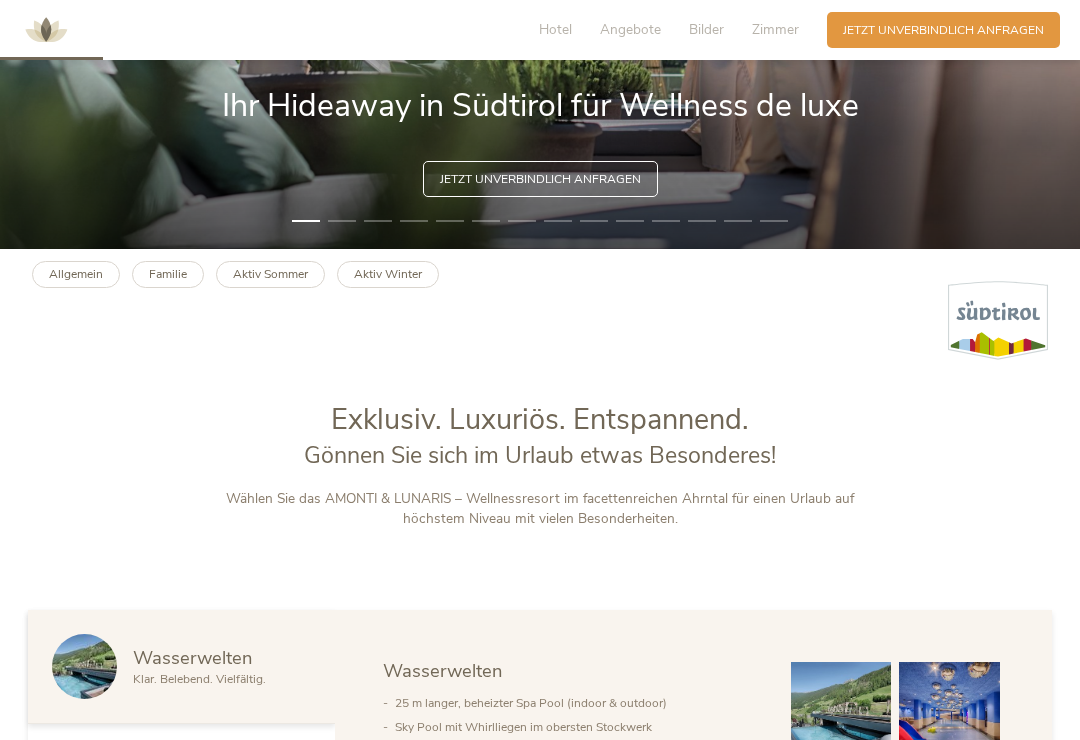 click on "Aktiv Sommer" at bounding box center (270, 274) 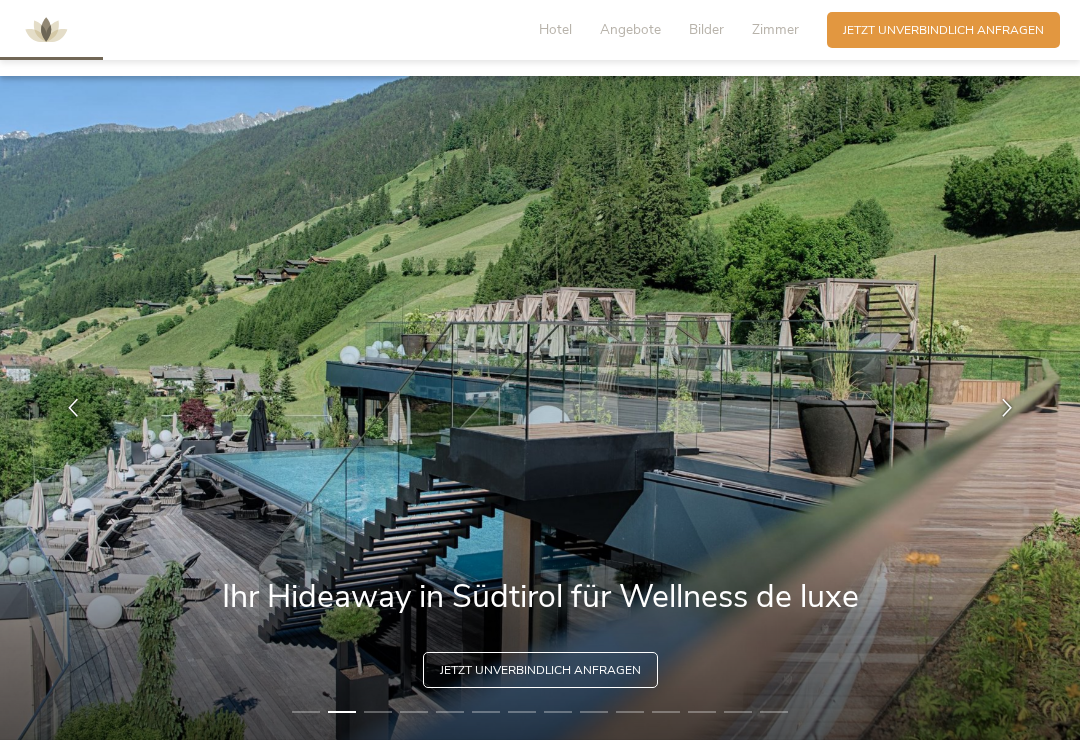 scroll, scrollTop: 491, scrollLeft: 0, axis: vertical 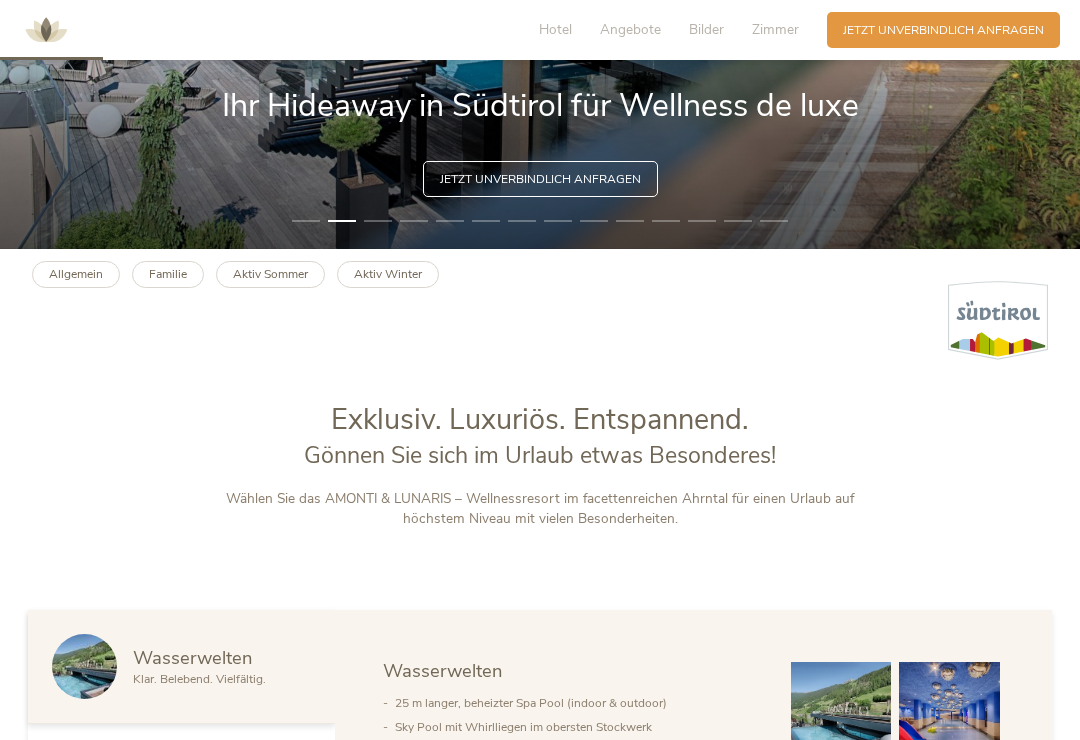 click on "Familie" at bounding box center (168, 274) 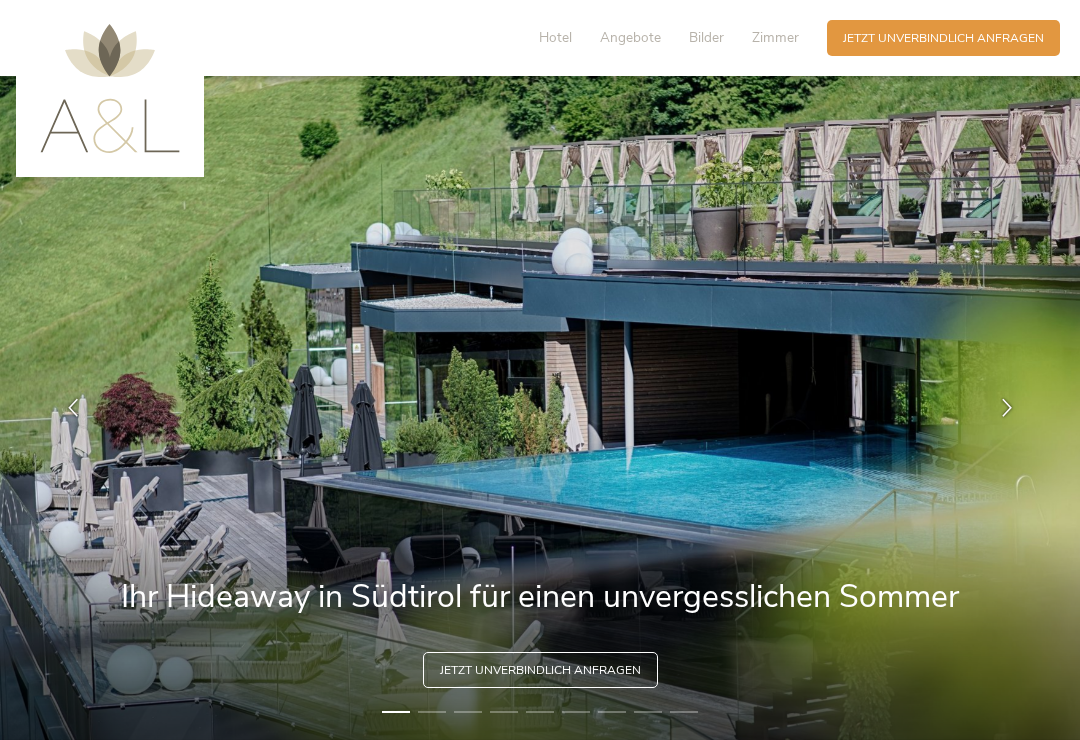 scroll, scrollTop: 0, scrollLeft: 0, axis: both 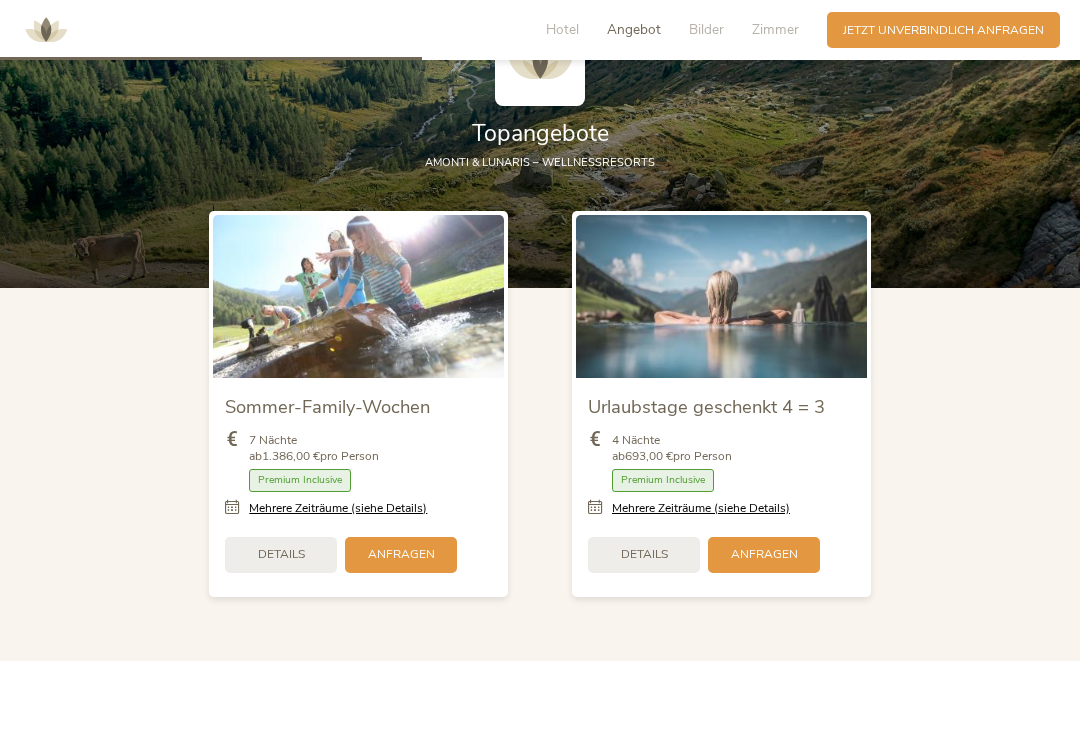click on "Details" at bounding box center (281, 554) 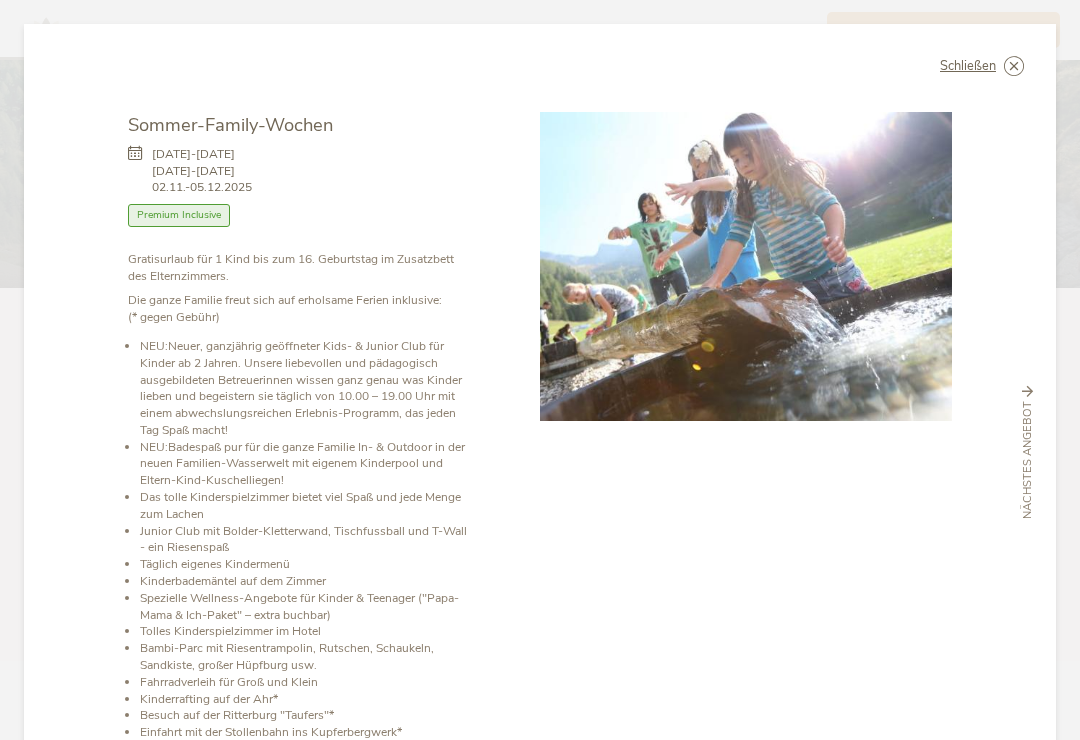 scroll, scrollTop: 0, scrollLeft: 0, axis: both 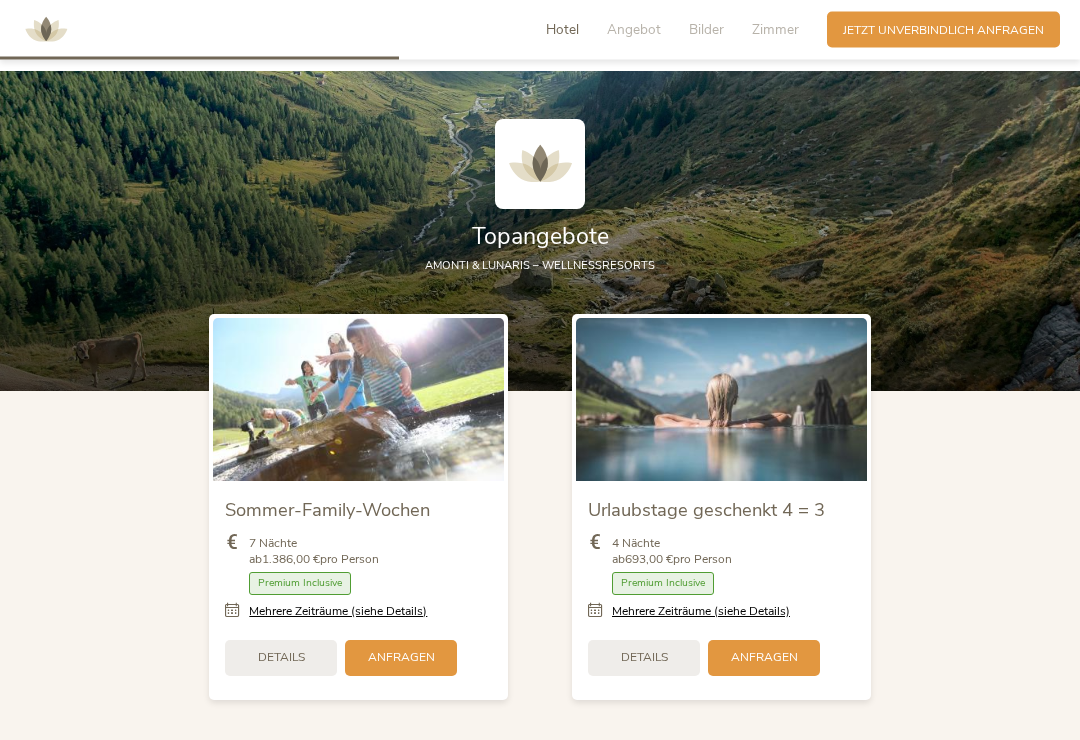 click on "Premium Inclusive" at bounding box center (300, 584) 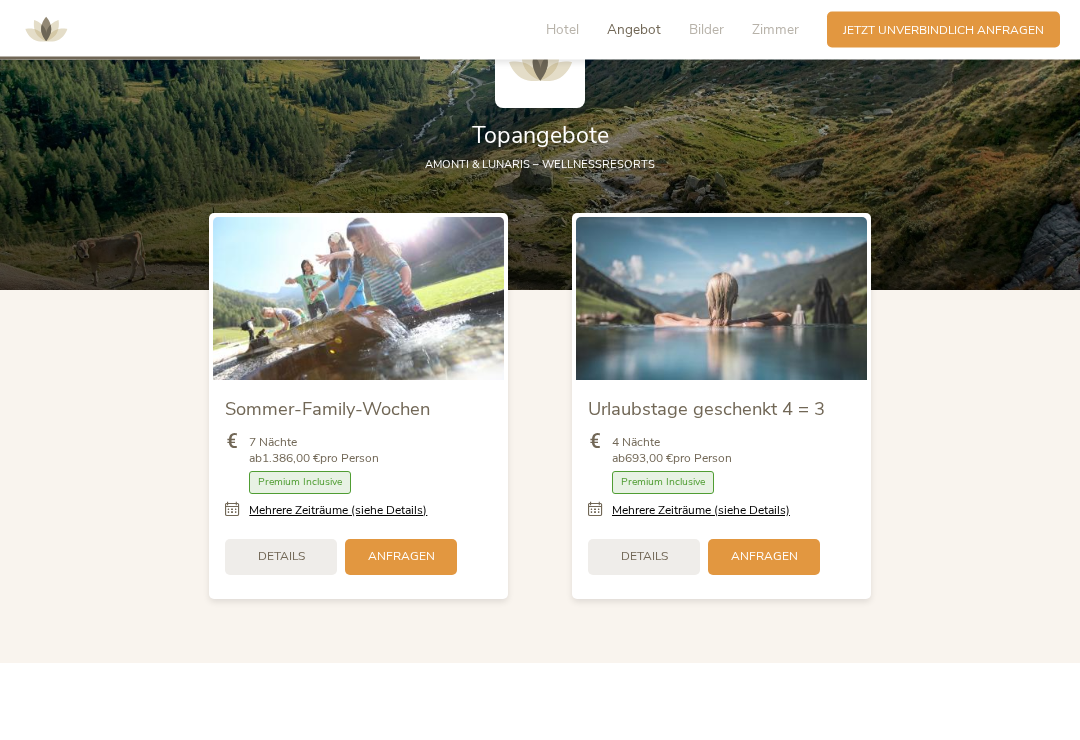 scroll, scrollTop: 1896, scrollLeft: 0, axis: vertical 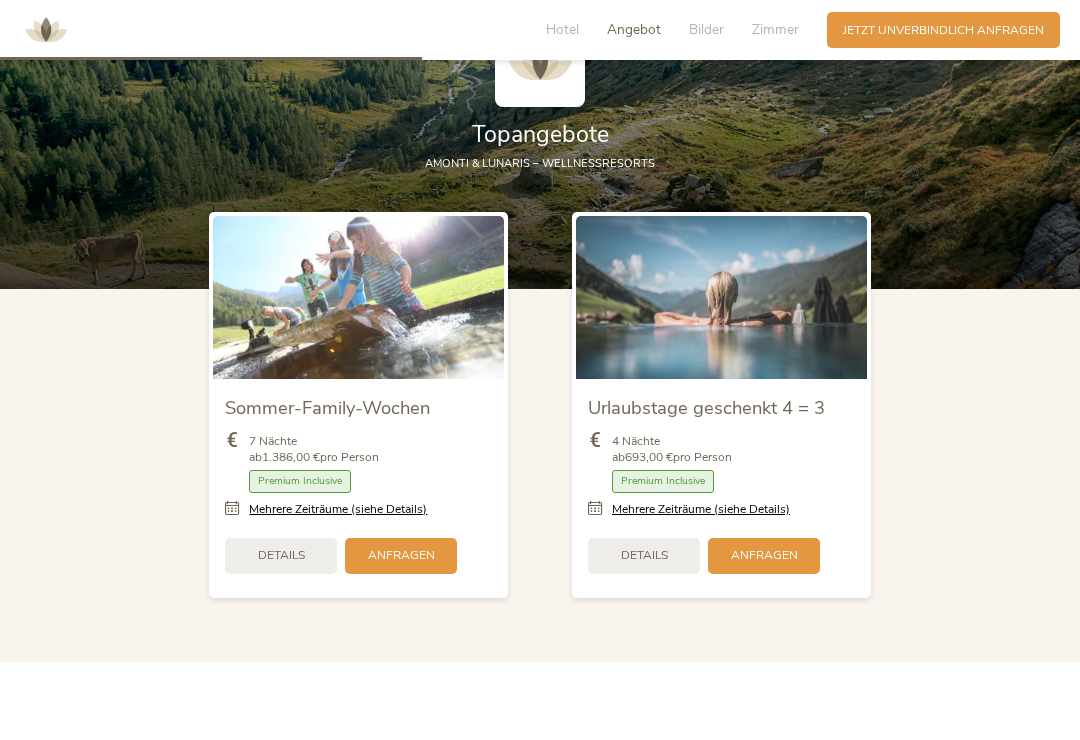 click on "Mehrere Zeiträume (siehe Details)" at bounding box center [338, 509] 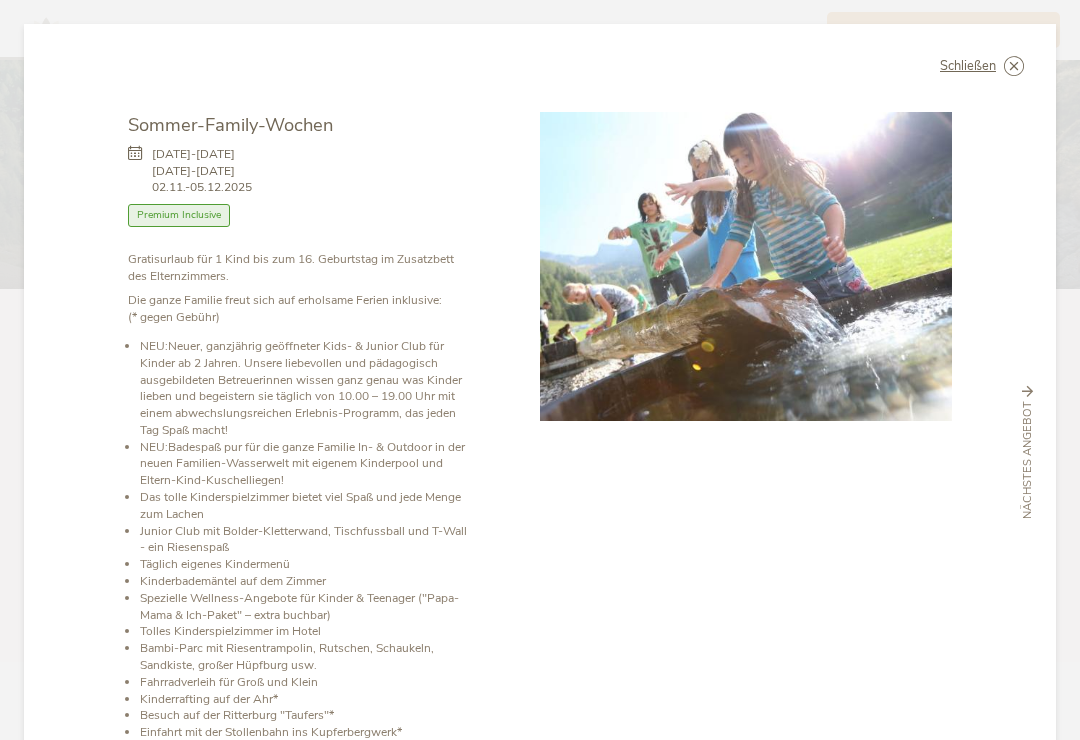 click on "Premium Inclusive" at bounding box center [179, 215] 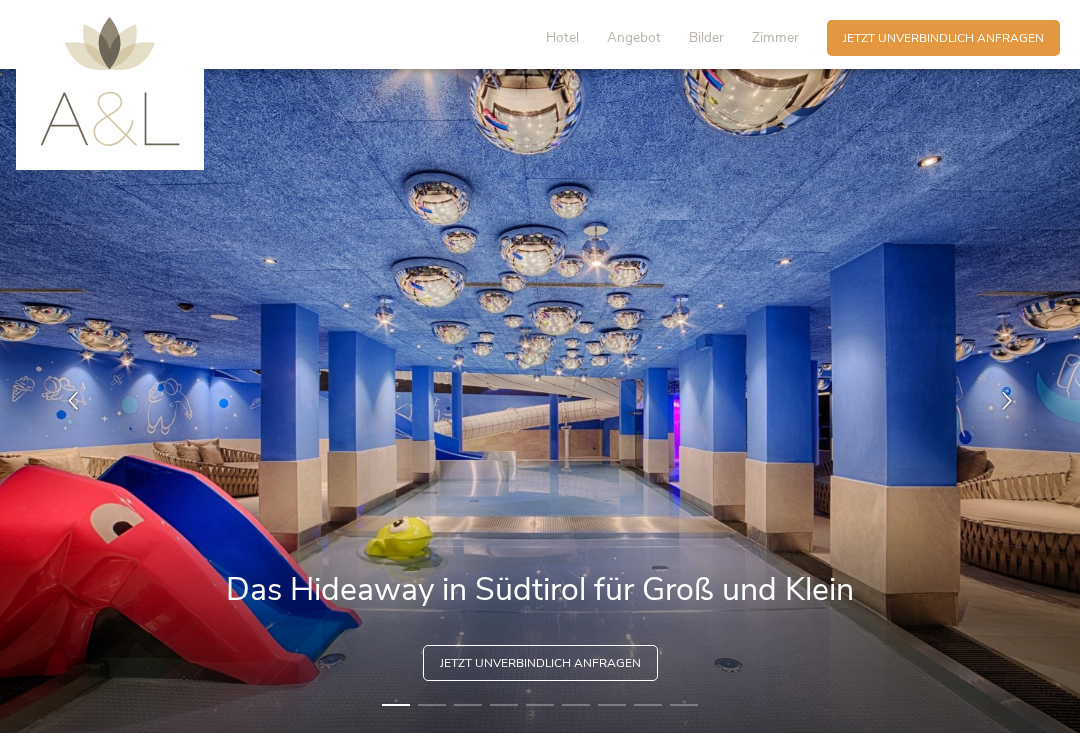 scroll, scrollTop: 8, scrollLeft: 0, axis: vertical 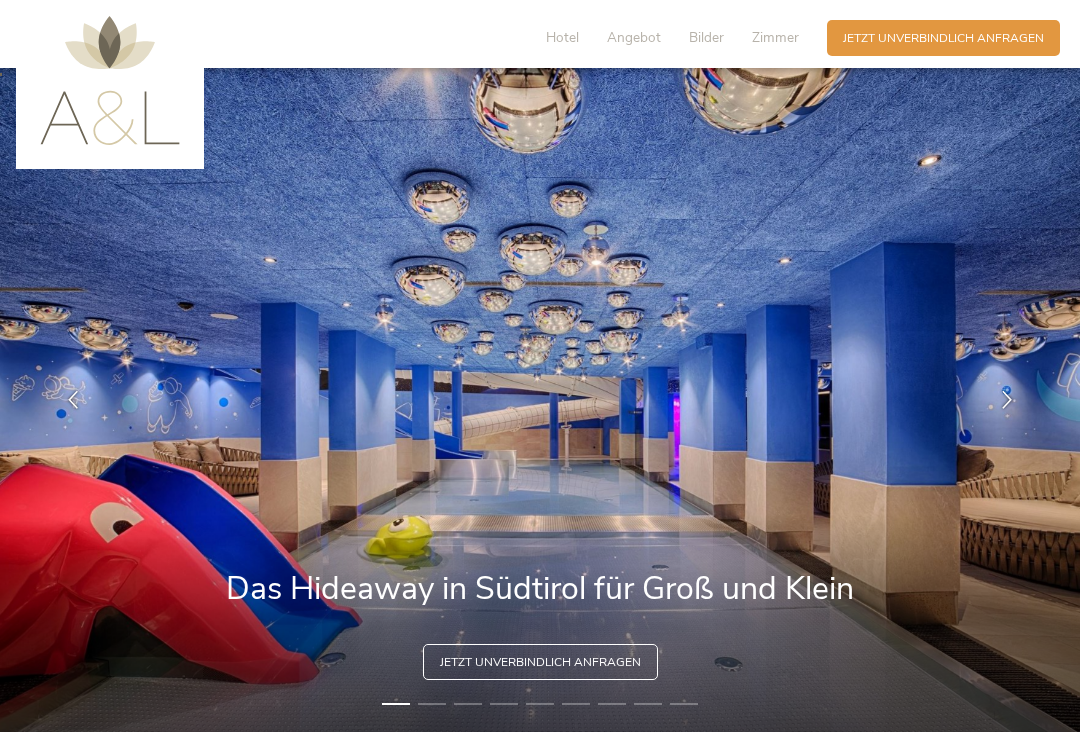 click on "Zimmer" at bounding box center [775, 37] 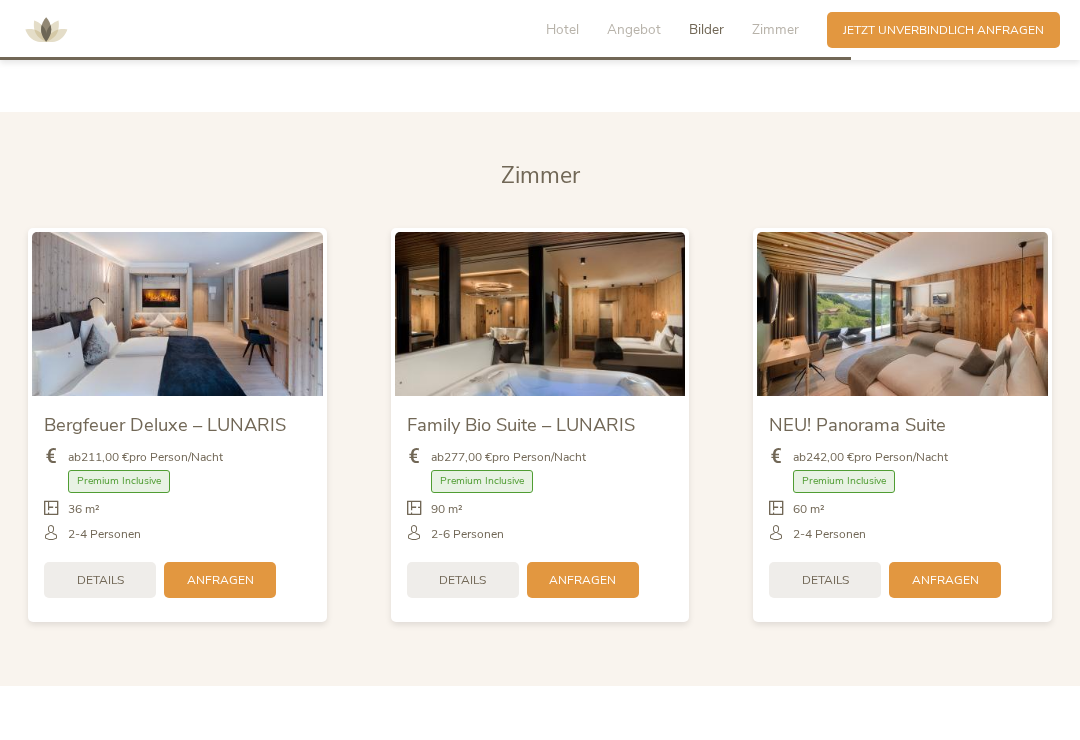 scroll, scrollTop: 3906, scrollLeft: 0, axis: vertical 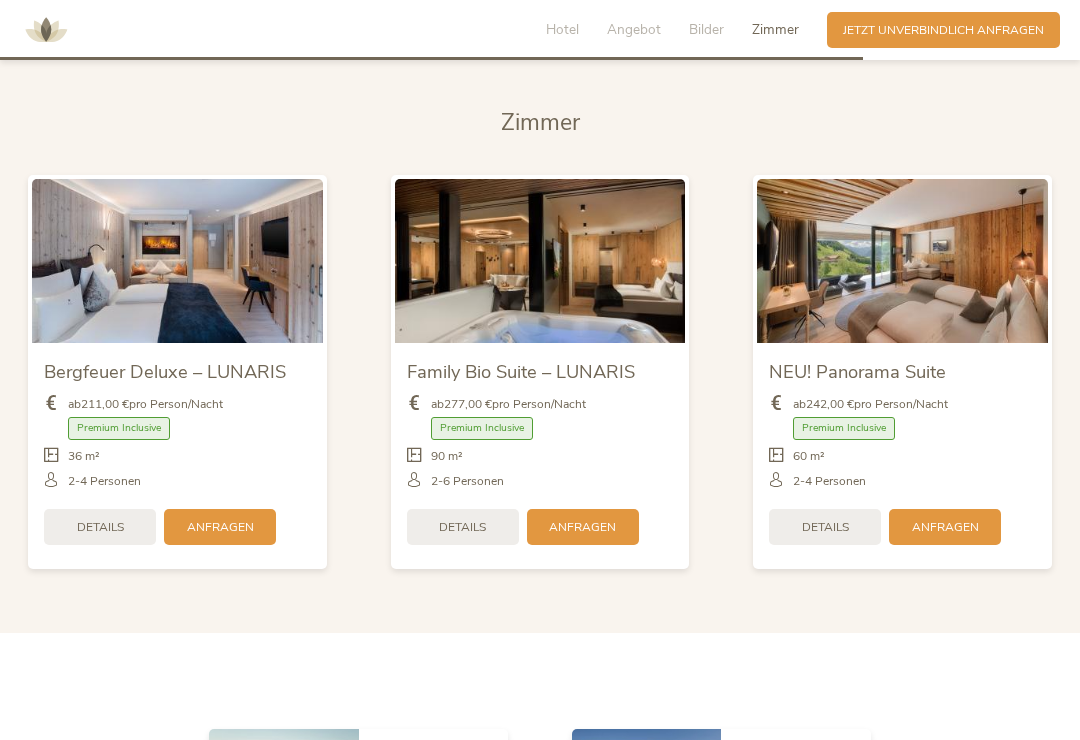 click on "Details" at bounding box center [825, 527] 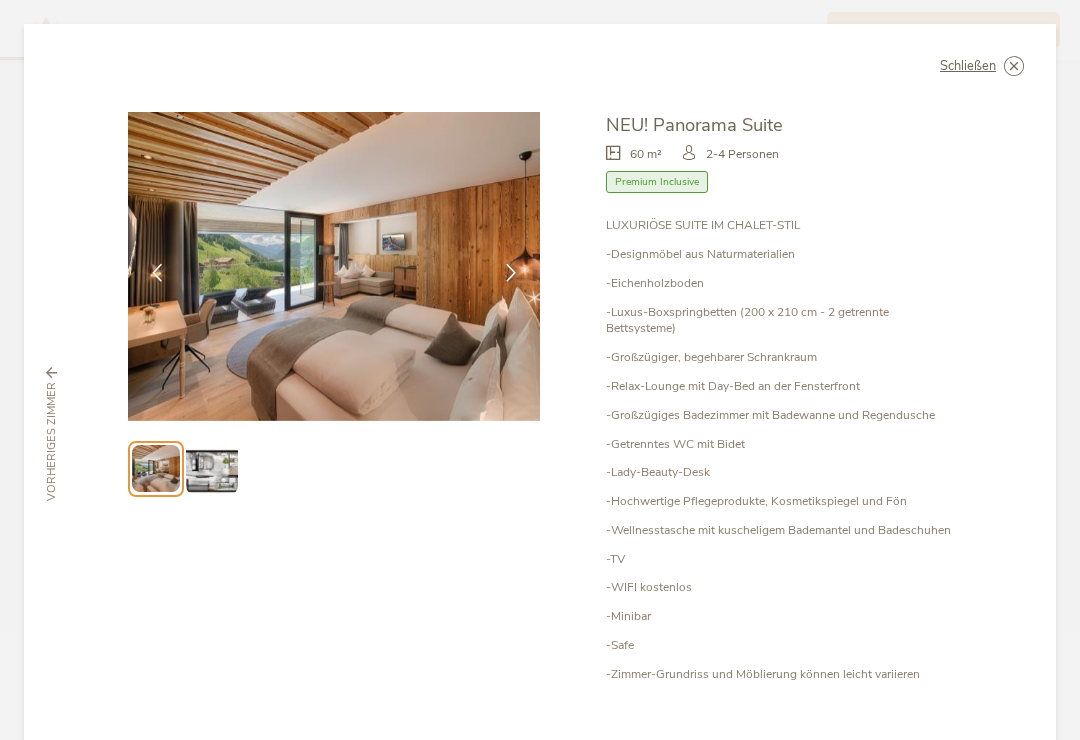 click at bounding box center (211, 468) 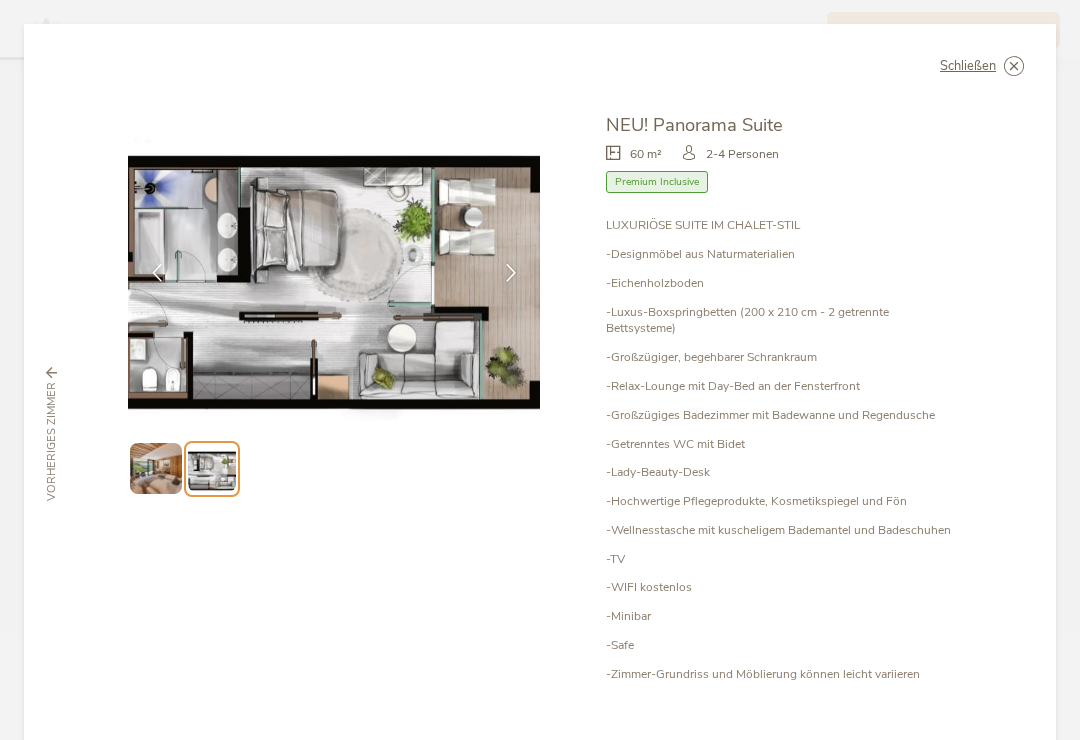 scroll, scrollTop: 0, scrollLeft: 0, axis: both 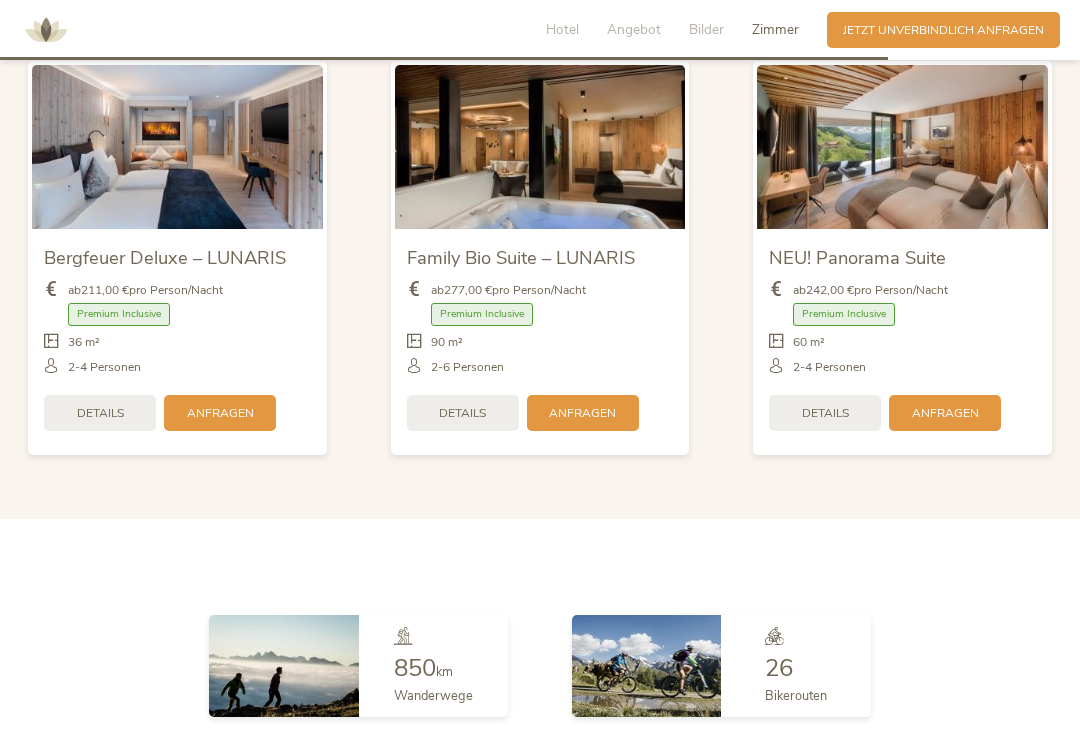 click on "Details" at bounding box center (462, 413) 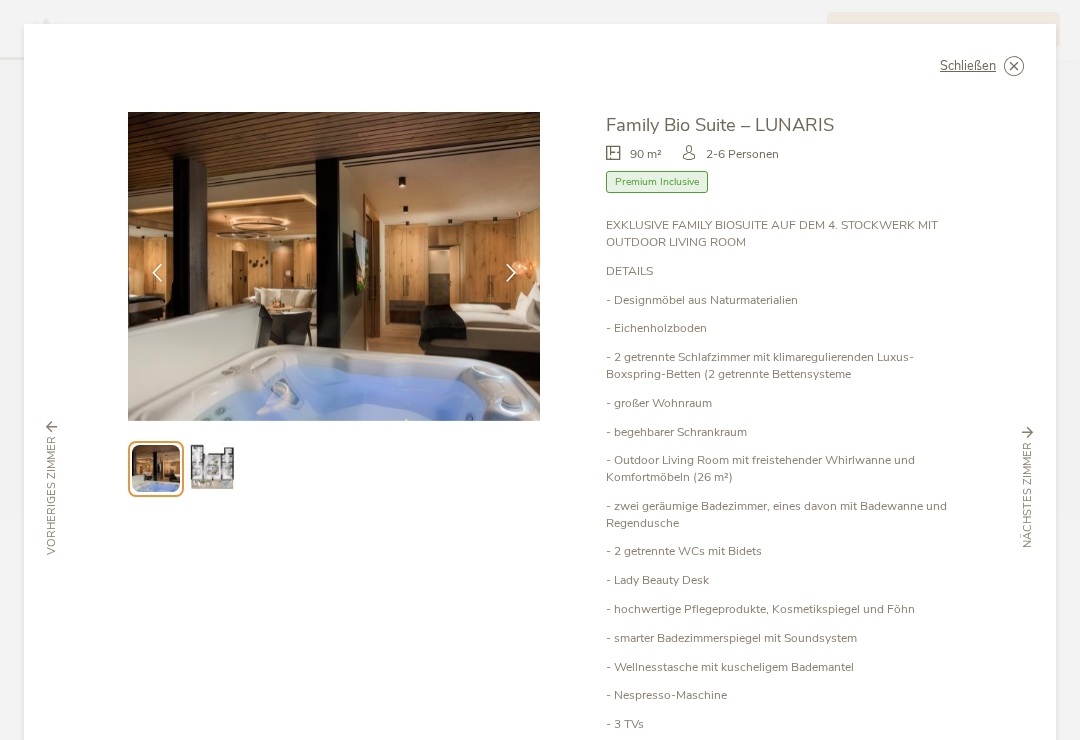 click at bounding box center [211, 468] 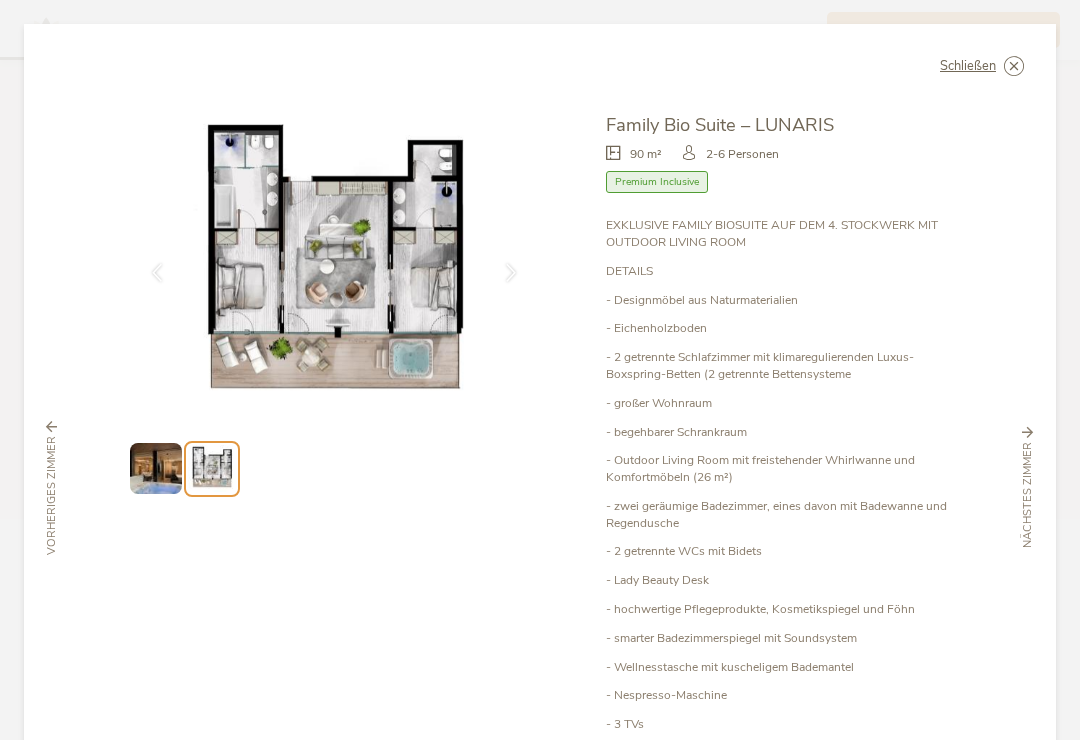 scroll, scrollTop: 0, scrollLeft: 0, axis: both 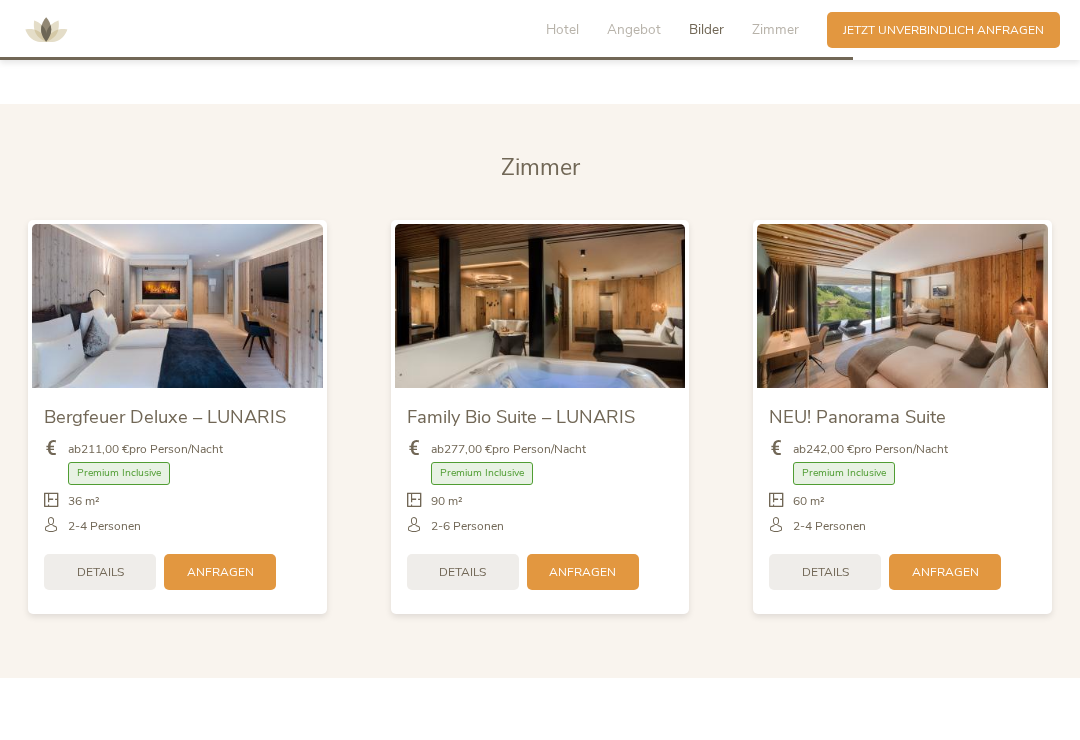 click on "Details" at bounding box center [100, 572] 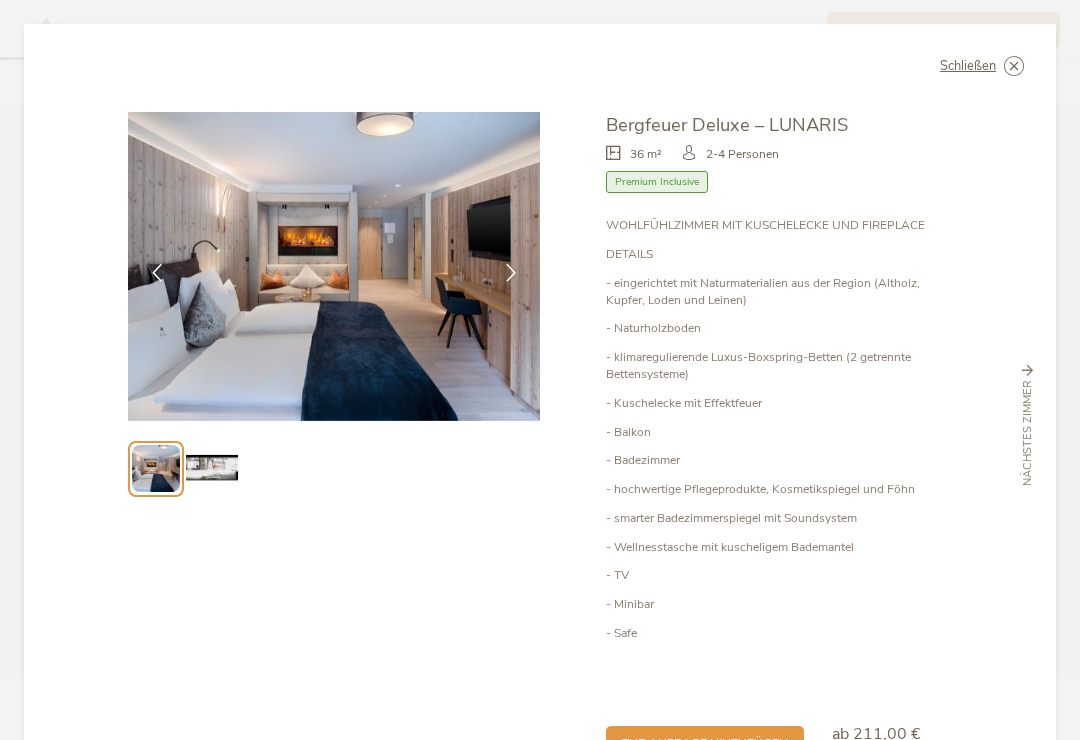 click at bounding box center (211, 468) 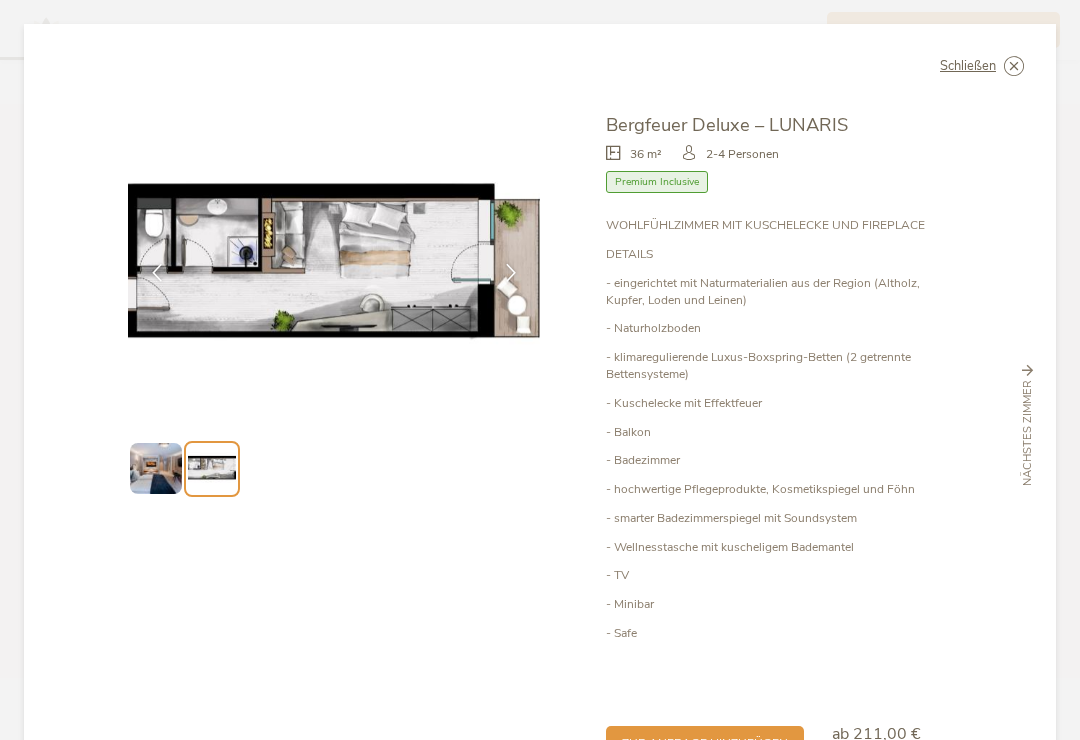 click at bounding box center (155, 468) 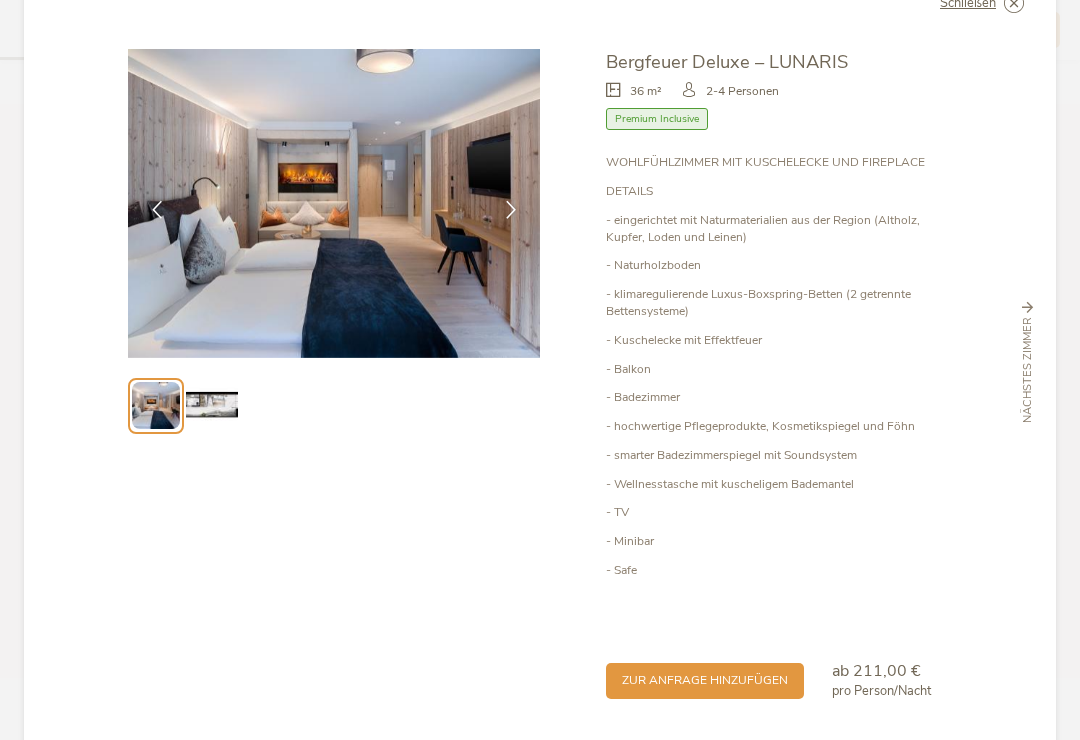 scroll, scrollTop: 61, scrollLeft: 0, axis: vertical 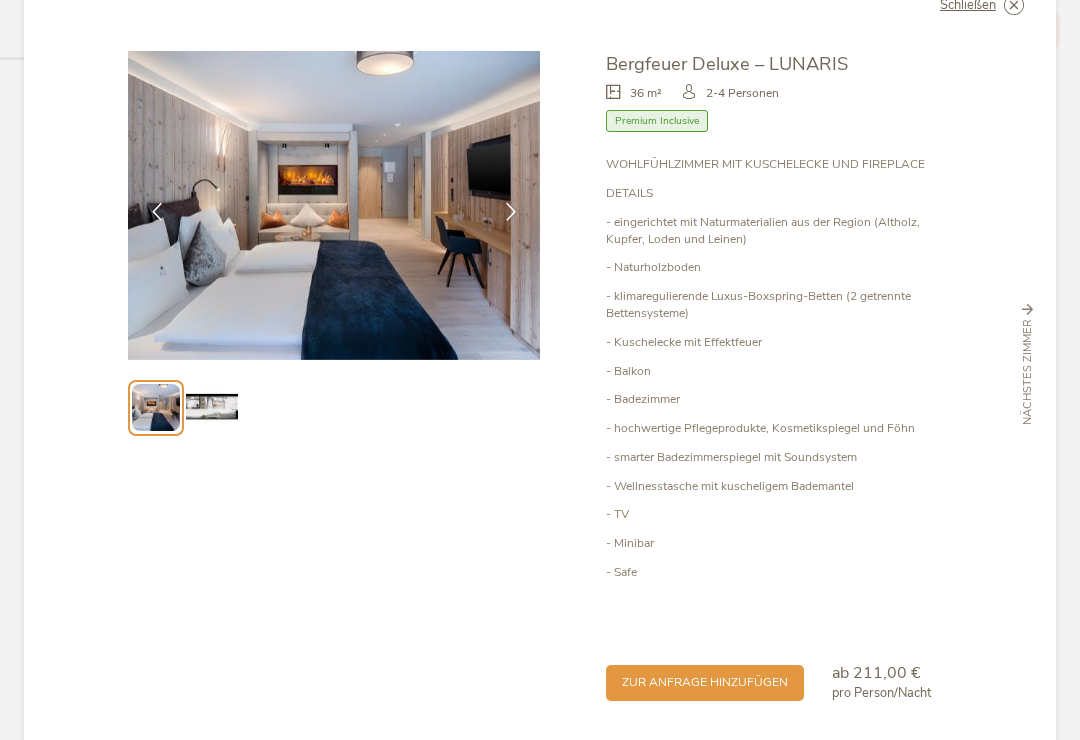 click at bounding box center [211, 407] 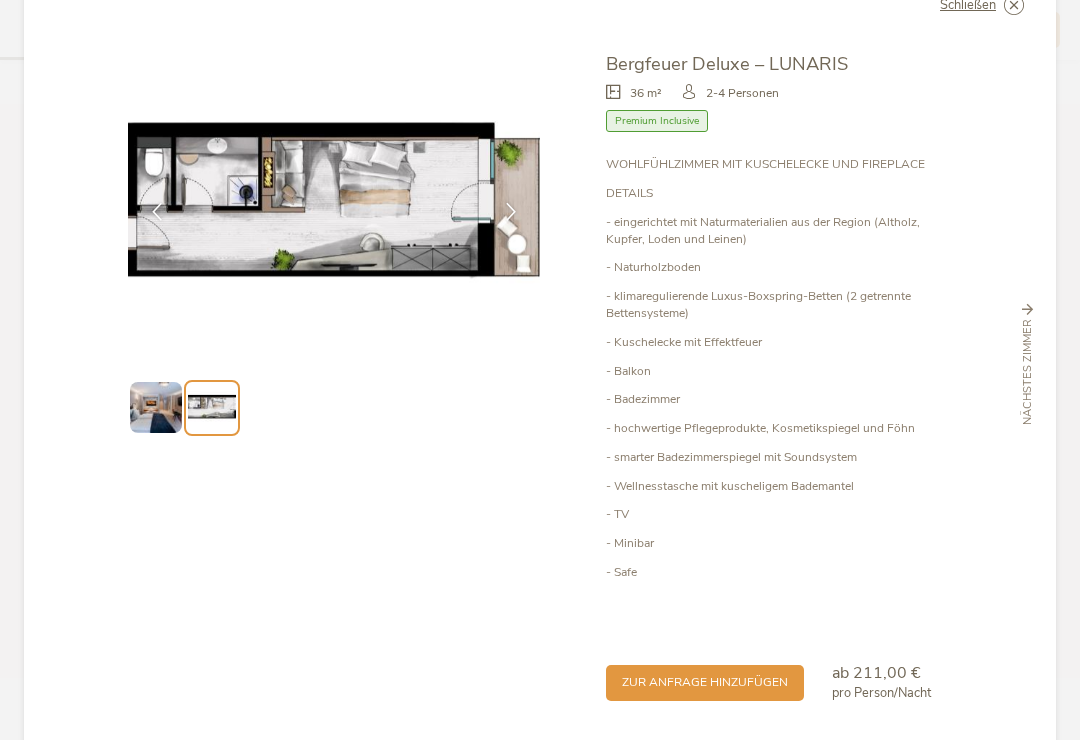 click at bounding box center (155, 407) 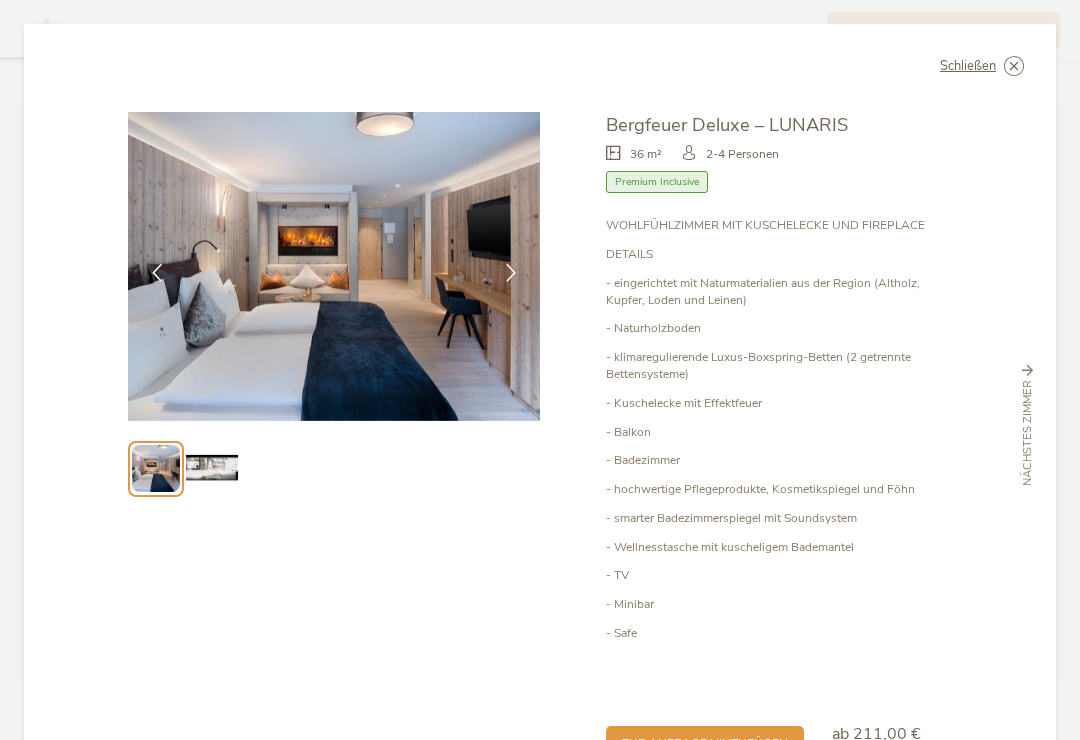 scroll, scrollTop: 0, scrollLeft: 0, axis: both 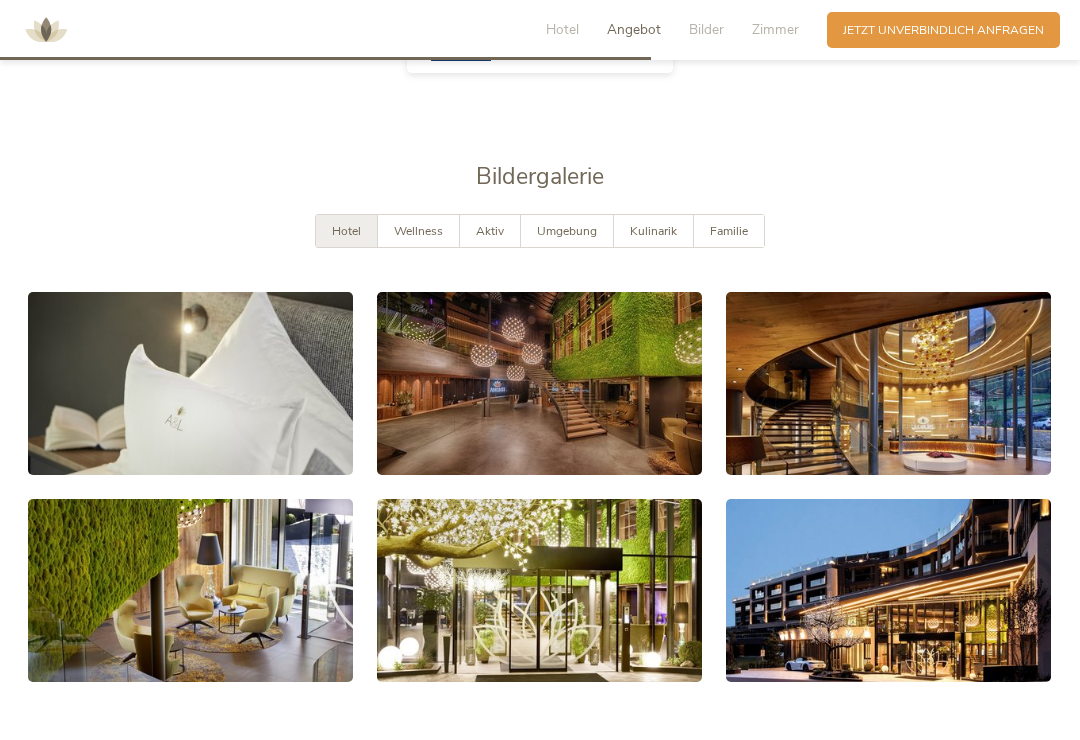 click on "Wellness" at bounding box center (418, 231) 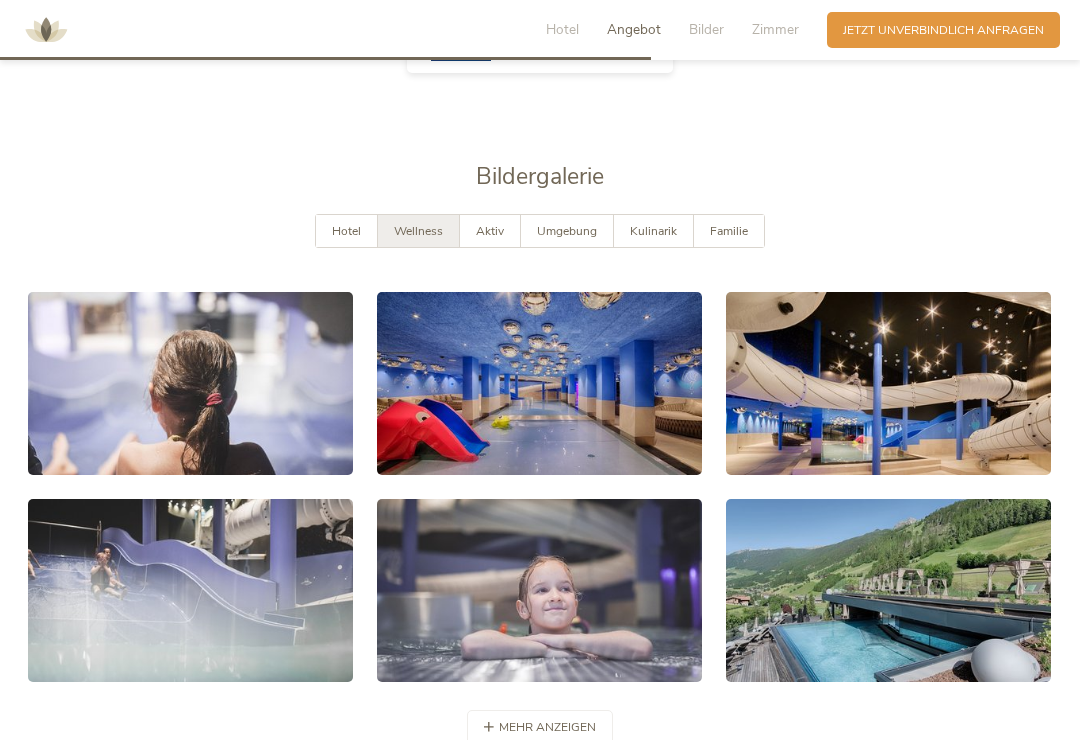 click on "Aktiv" at bounding box center (490, 231) 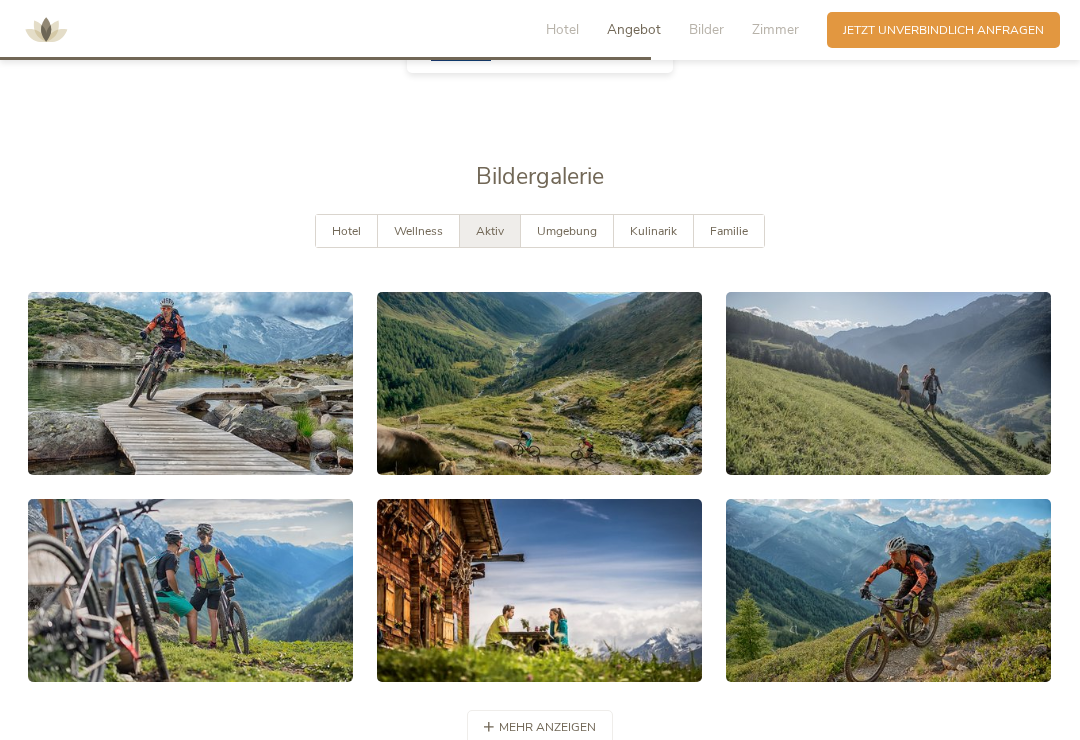 click on "Umgebung" at bounding box center [567, 231] 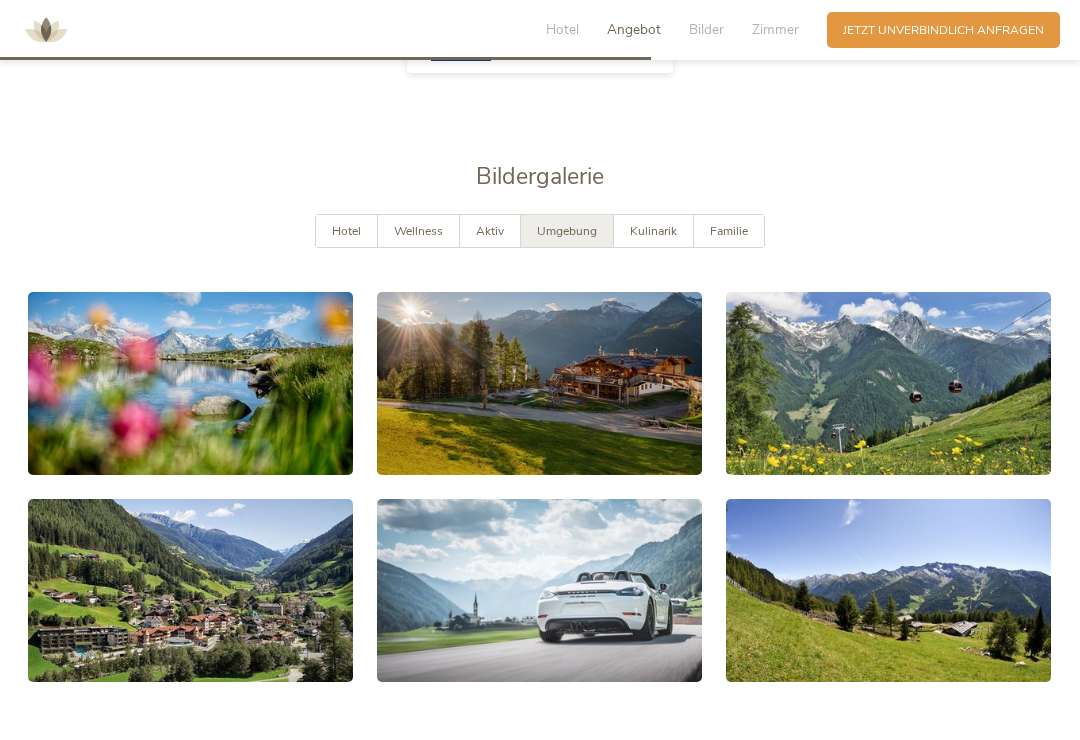 click at bounding box center (539, 590) 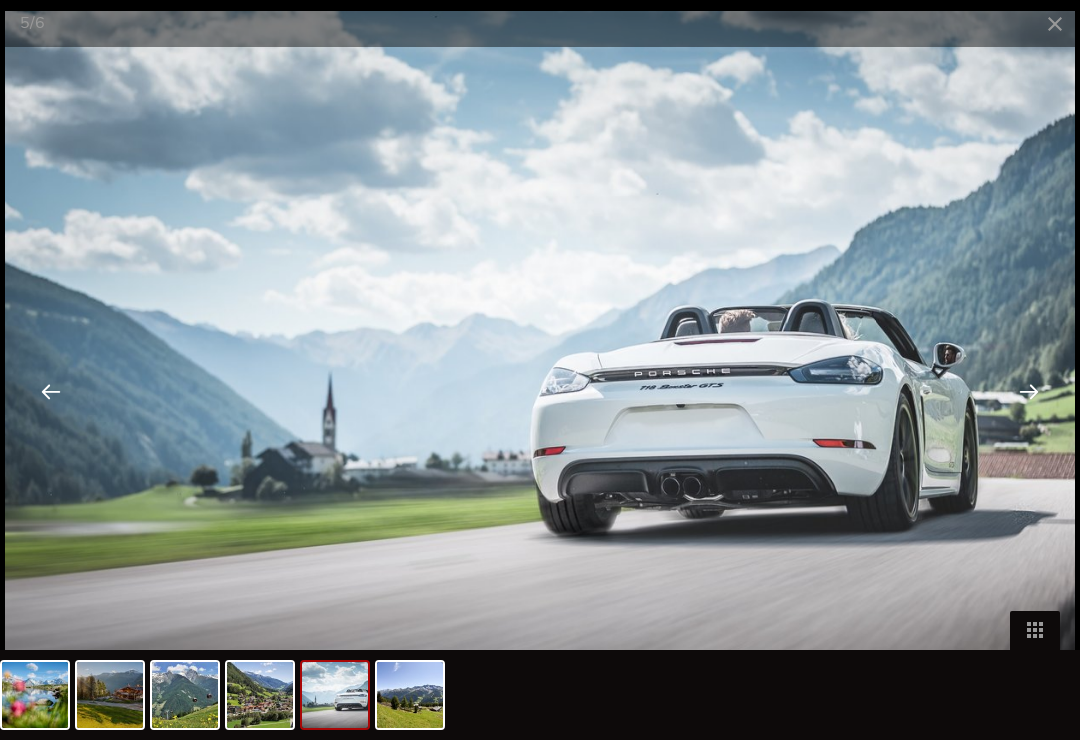click at bounding box center (1029, 391) 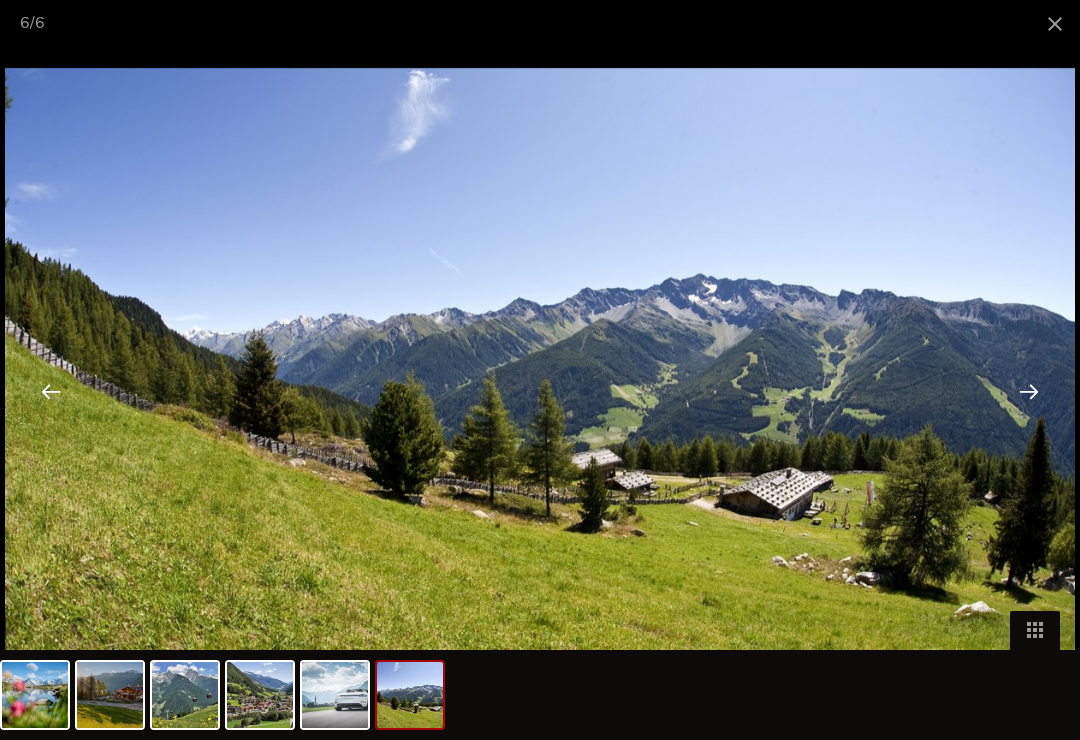 click at bounding box center [1029, 391] 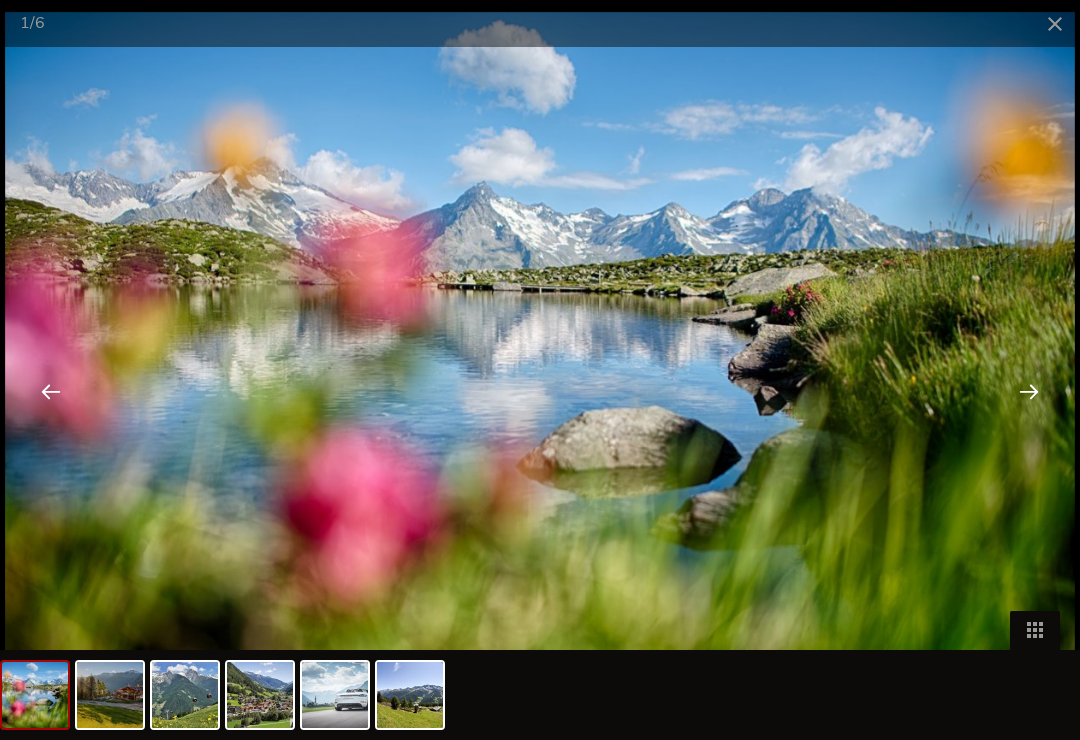 click at bounding box center [1029, 391] 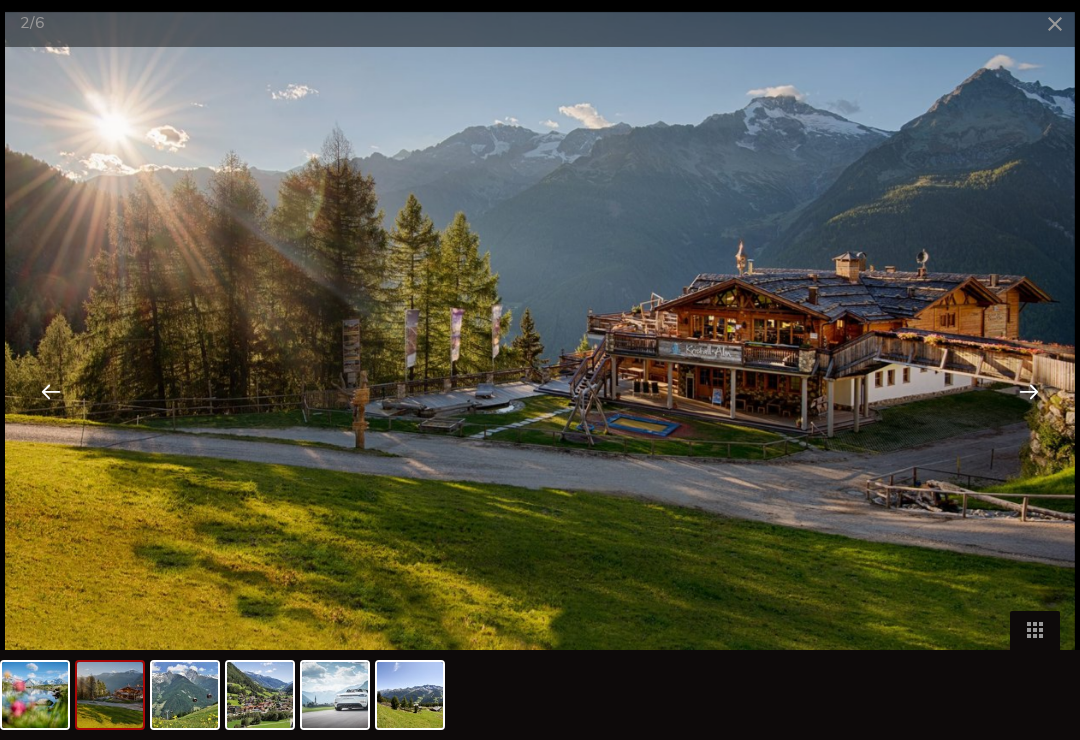 click at bounding box center [1029, 391] 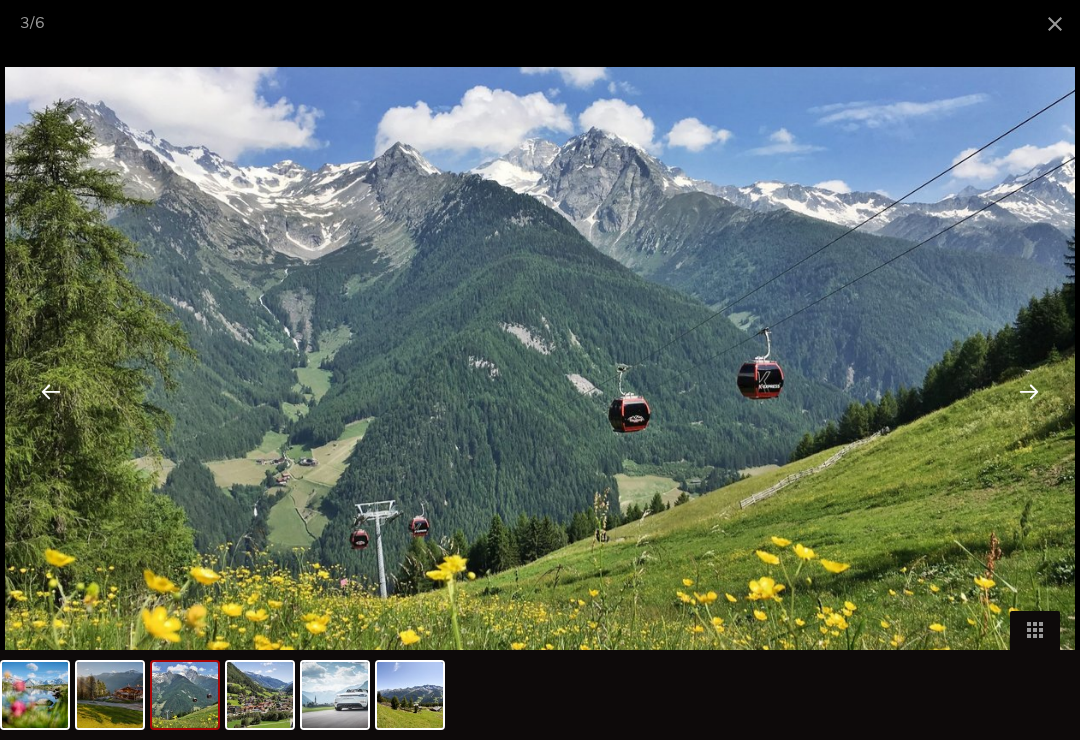 click at bounding box center (1029, 391) 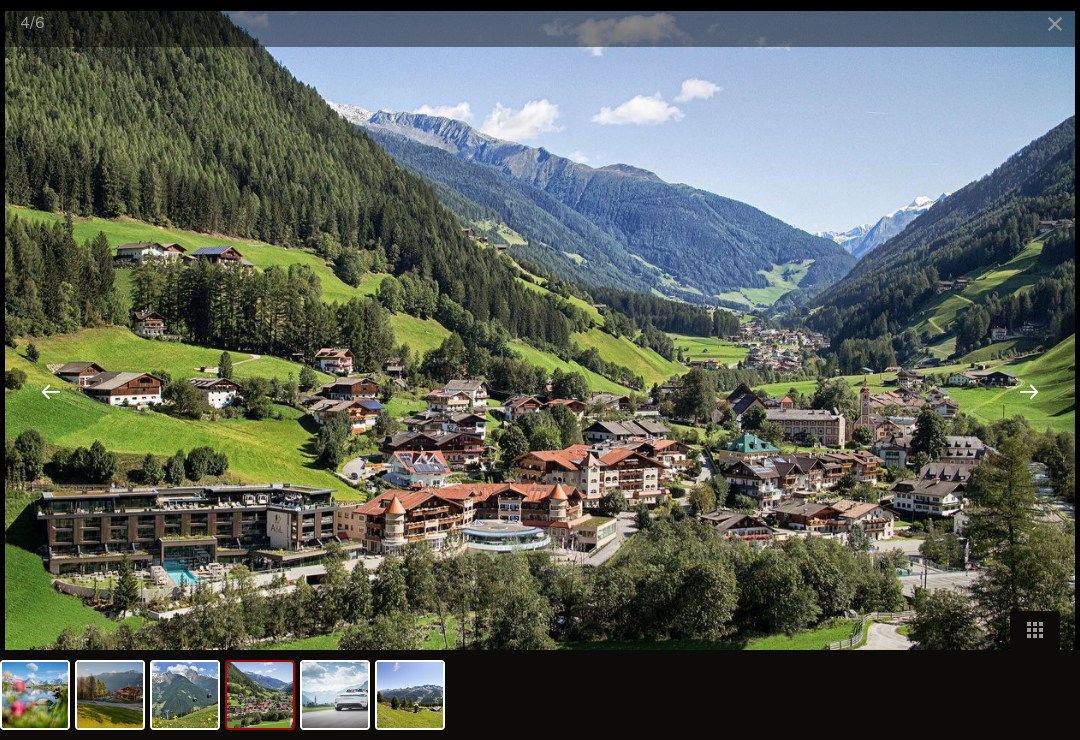 click at bounding box center [1029, 391] 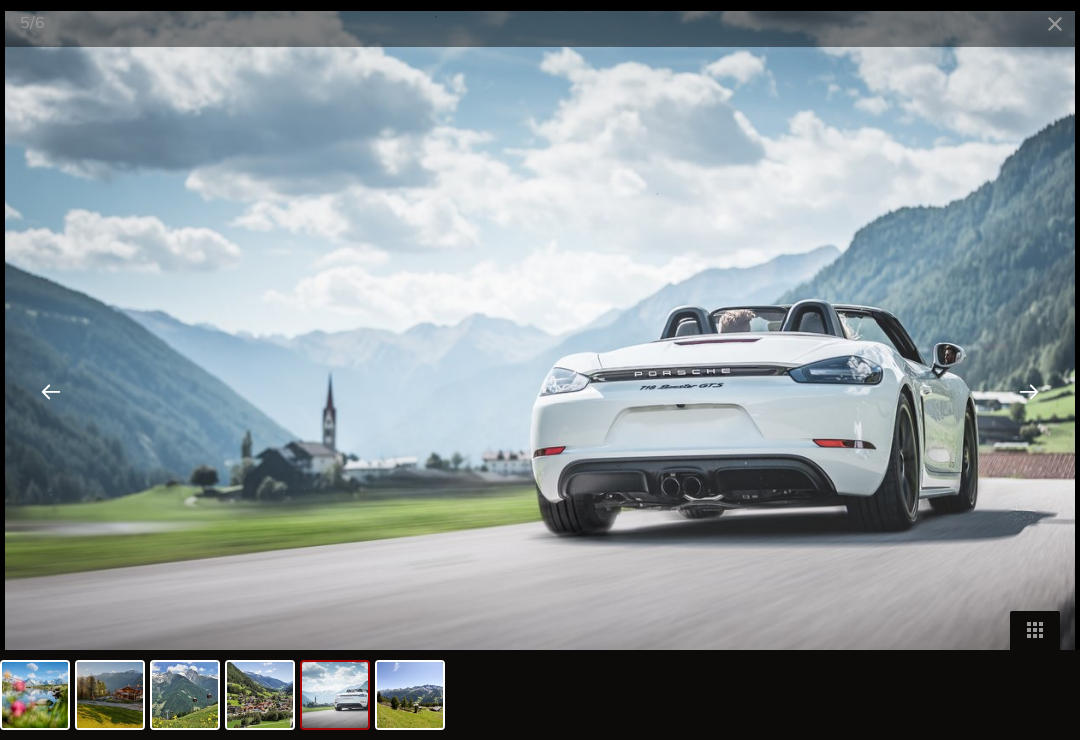 click at bounding box center [1055, 23] 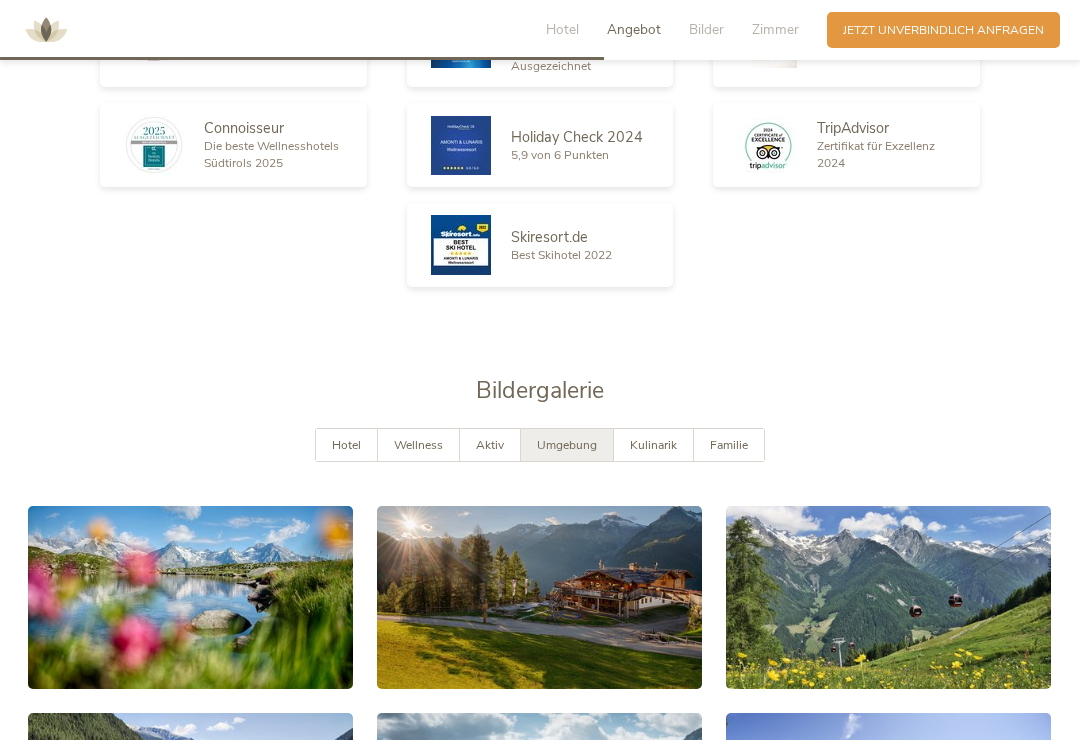 scroll, scrollTop: 2716, scrollLeft: 0, axis: vertical 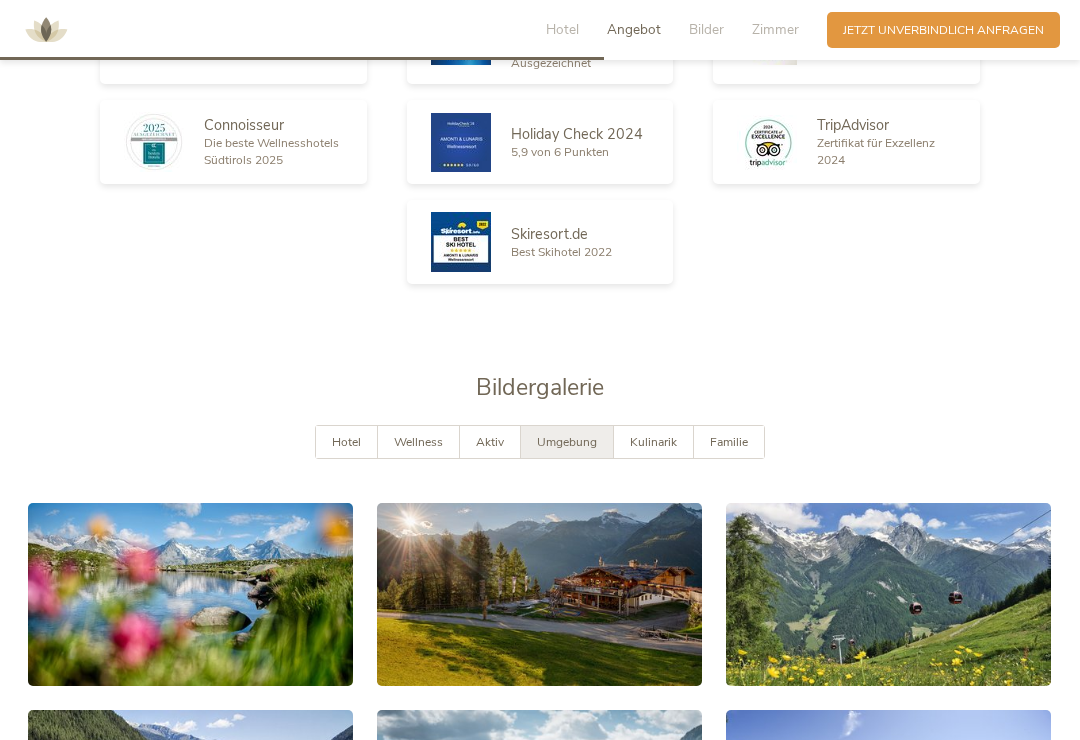 click on "Kulinarik" at bounding box center [654, 442] 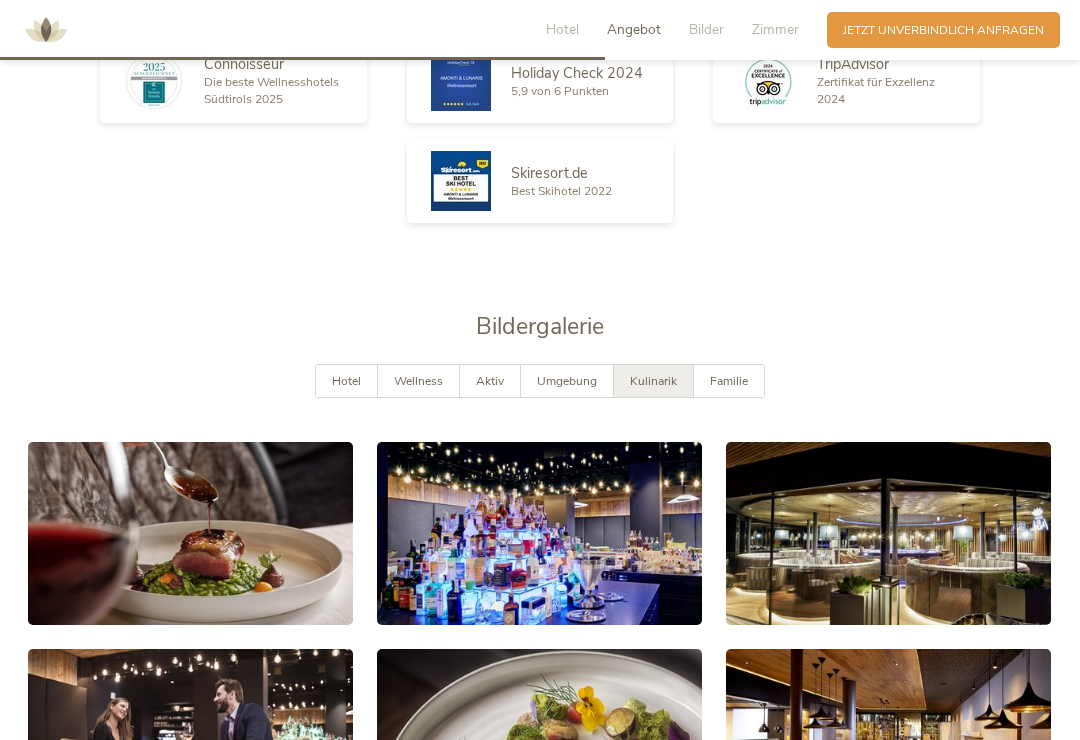 scroll, scrollTop: 2782, scrollLeft: 0, axis: vertical 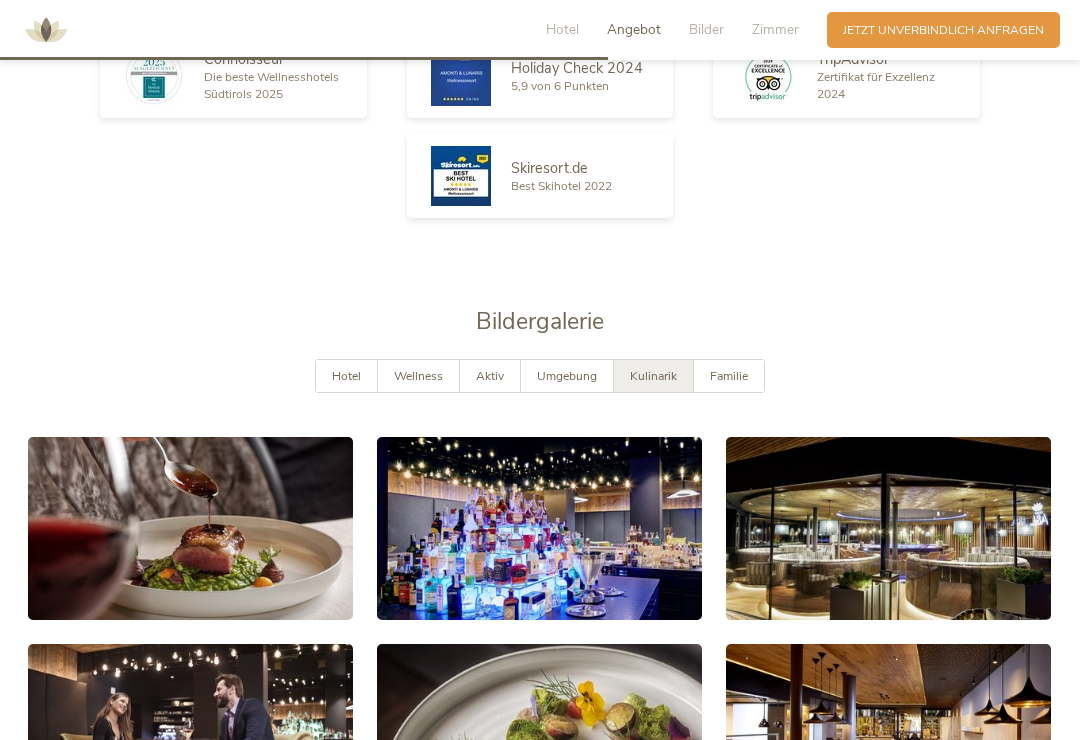 click on "Familie" at bounding box center [729, 376] 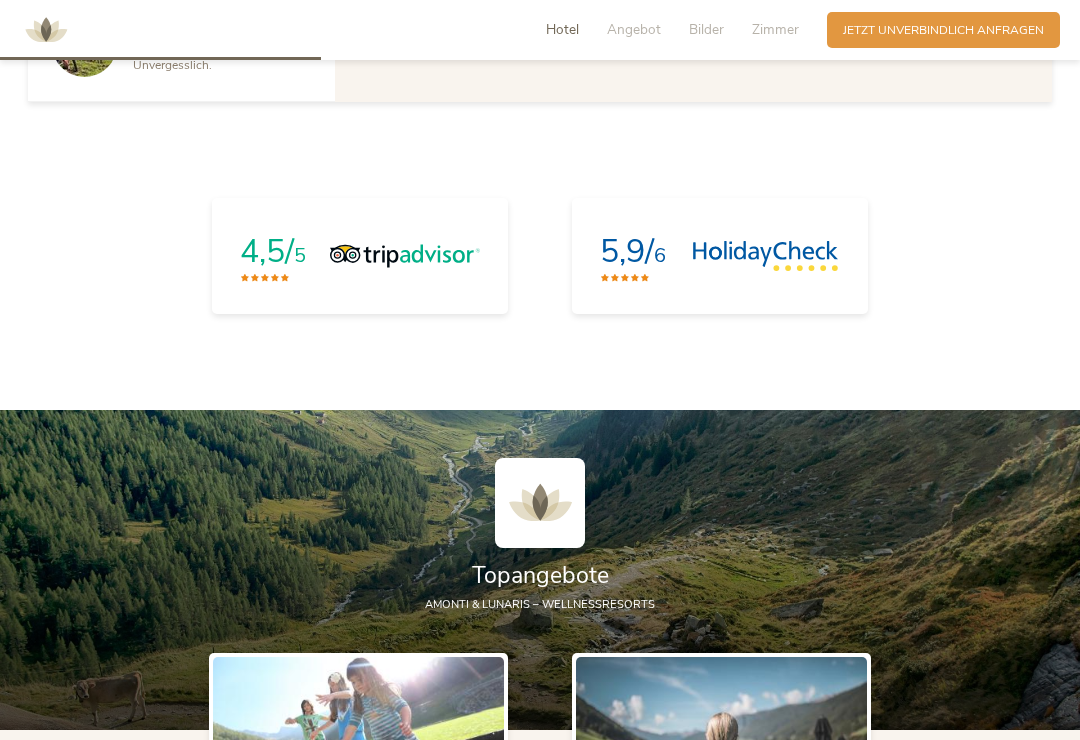 scroll, scrollTop: 1452, scrollLeft: 0, axis: vertical 